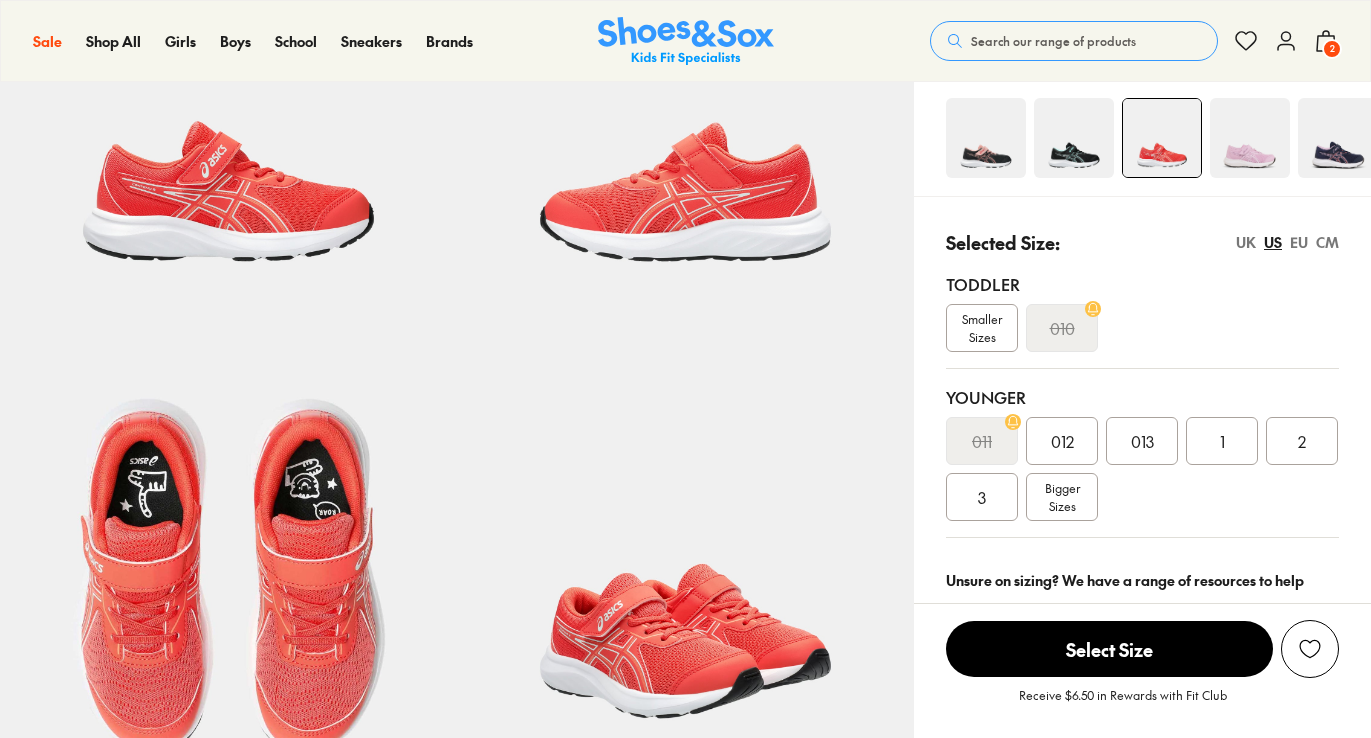 scroll, scrollTop: 262, scrollLeft: 0, axis: vertical 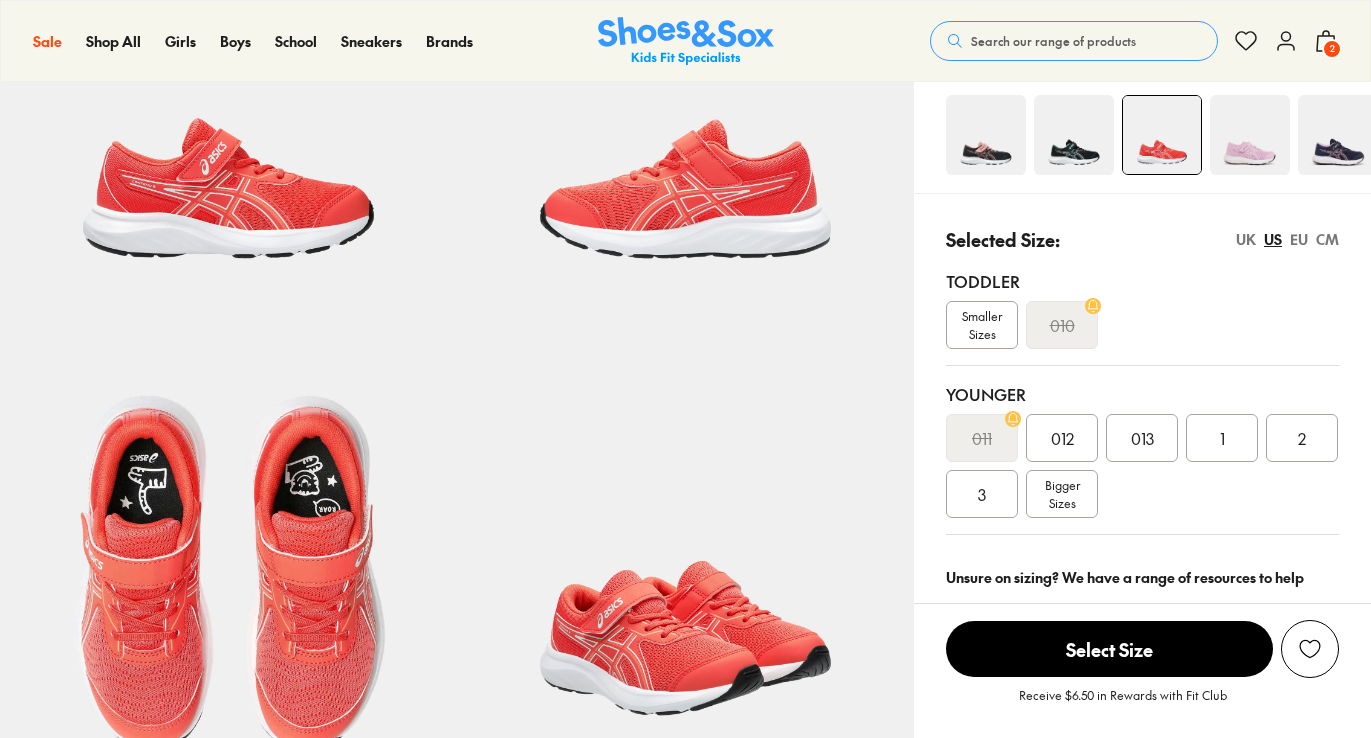 select on "*" 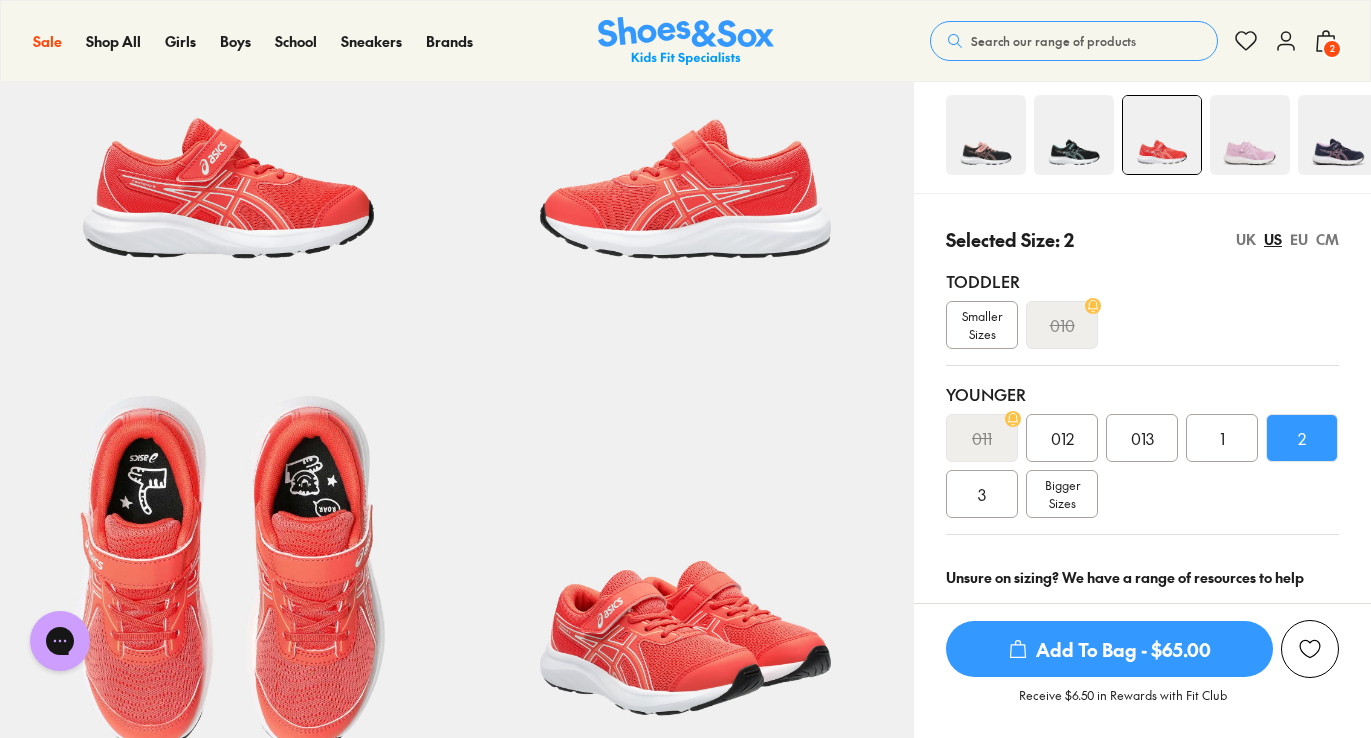 scroll, scrollTop: 0, scrollLeft: 0, axis: both 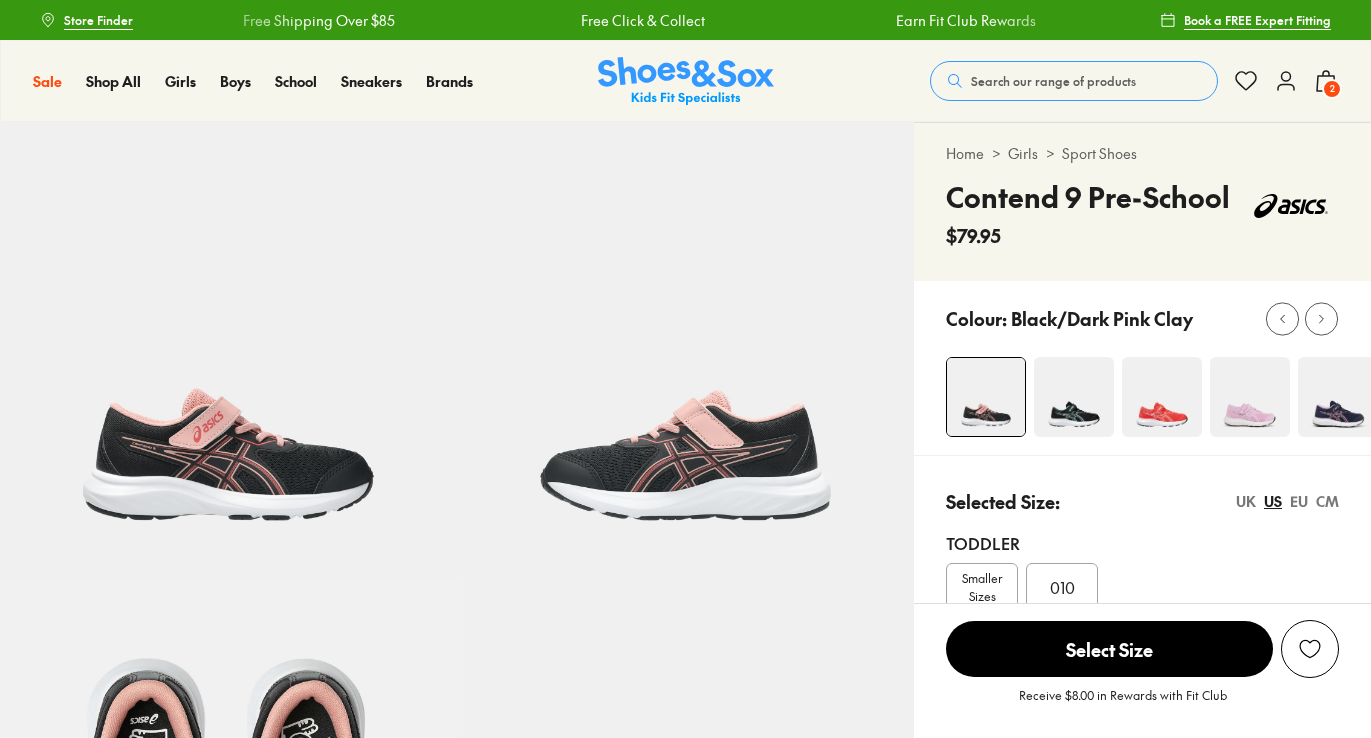 select on "*" 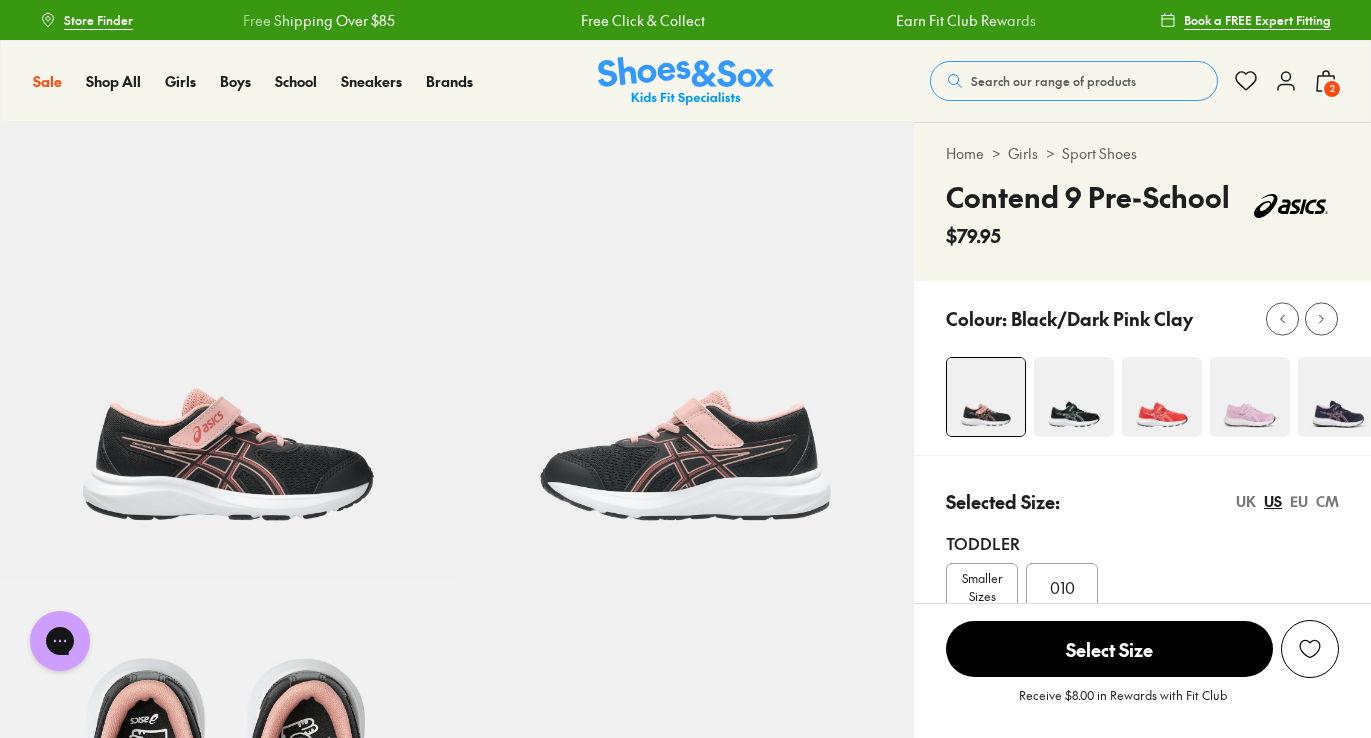 scroll, scrollTop: 0, scrollLeft: 0, axis: both 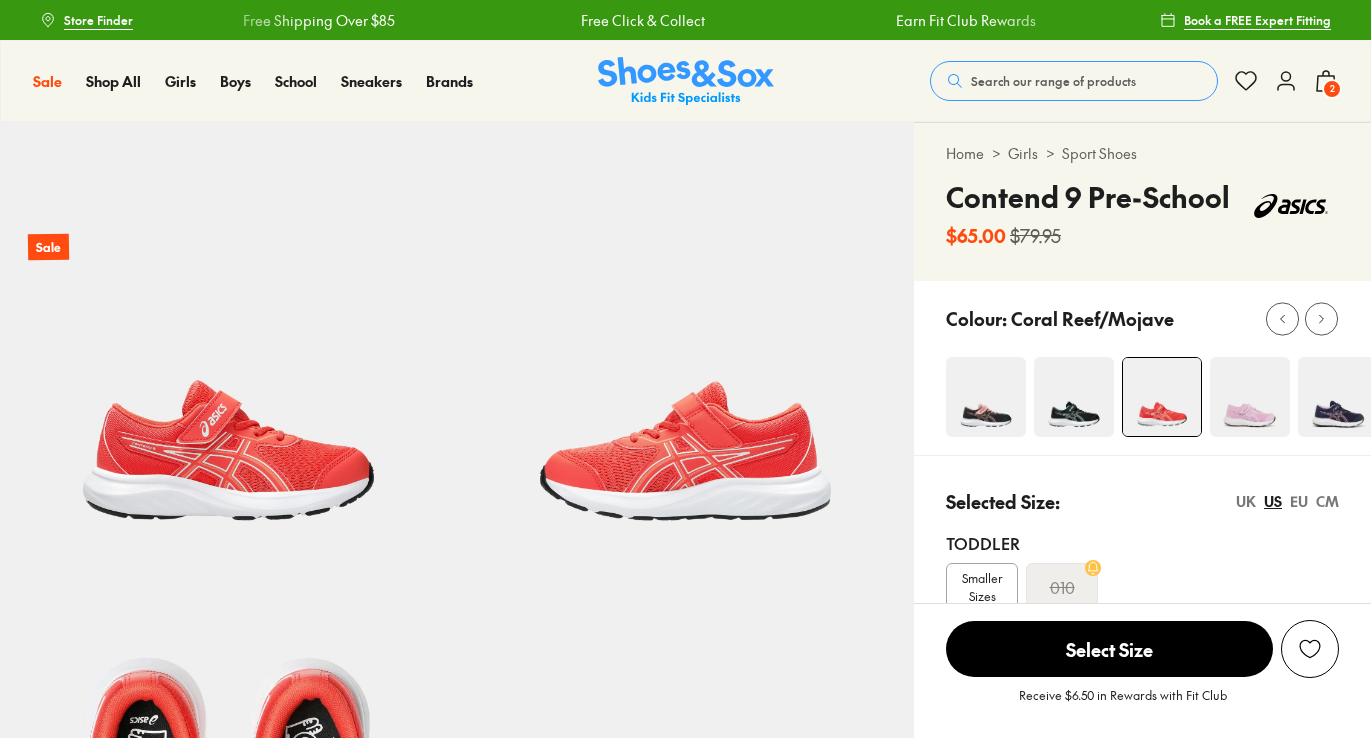 select on "*" 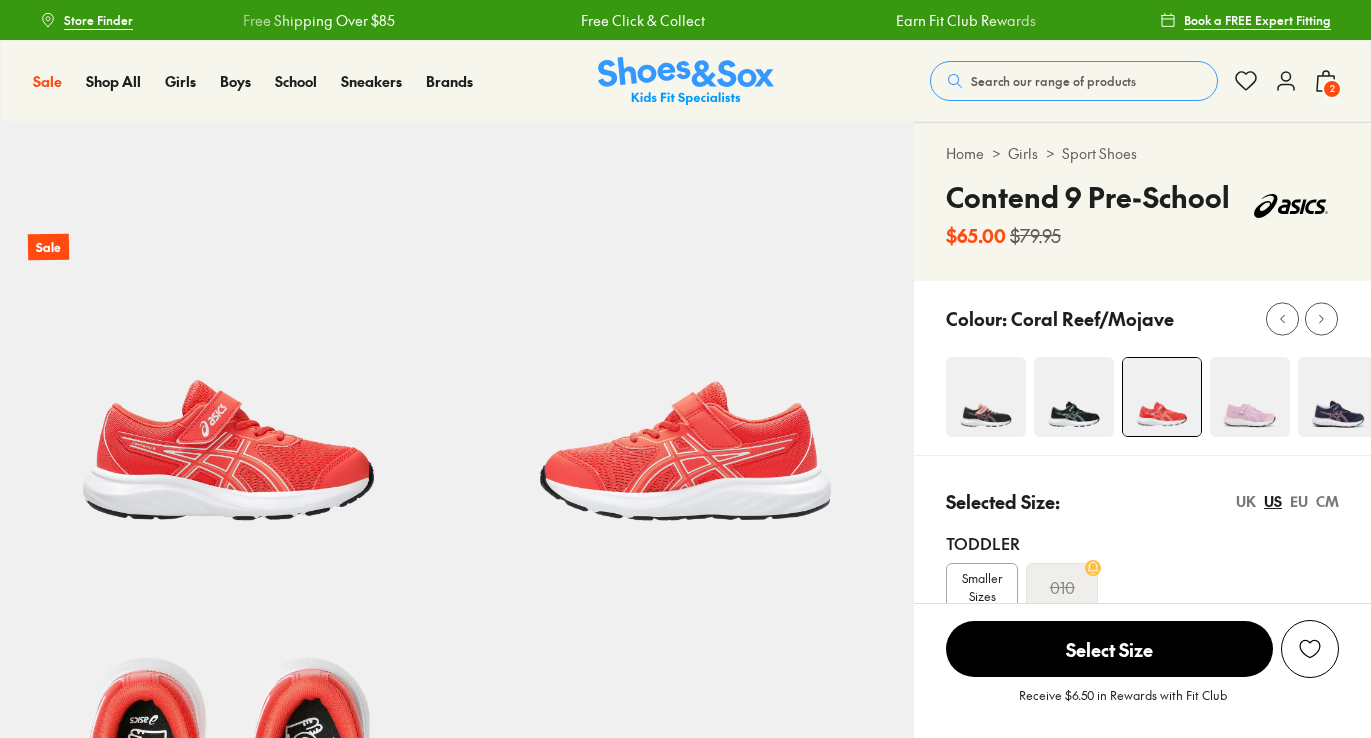 scroll, scrollTop: 0, scrollLeft: 0, axis: both 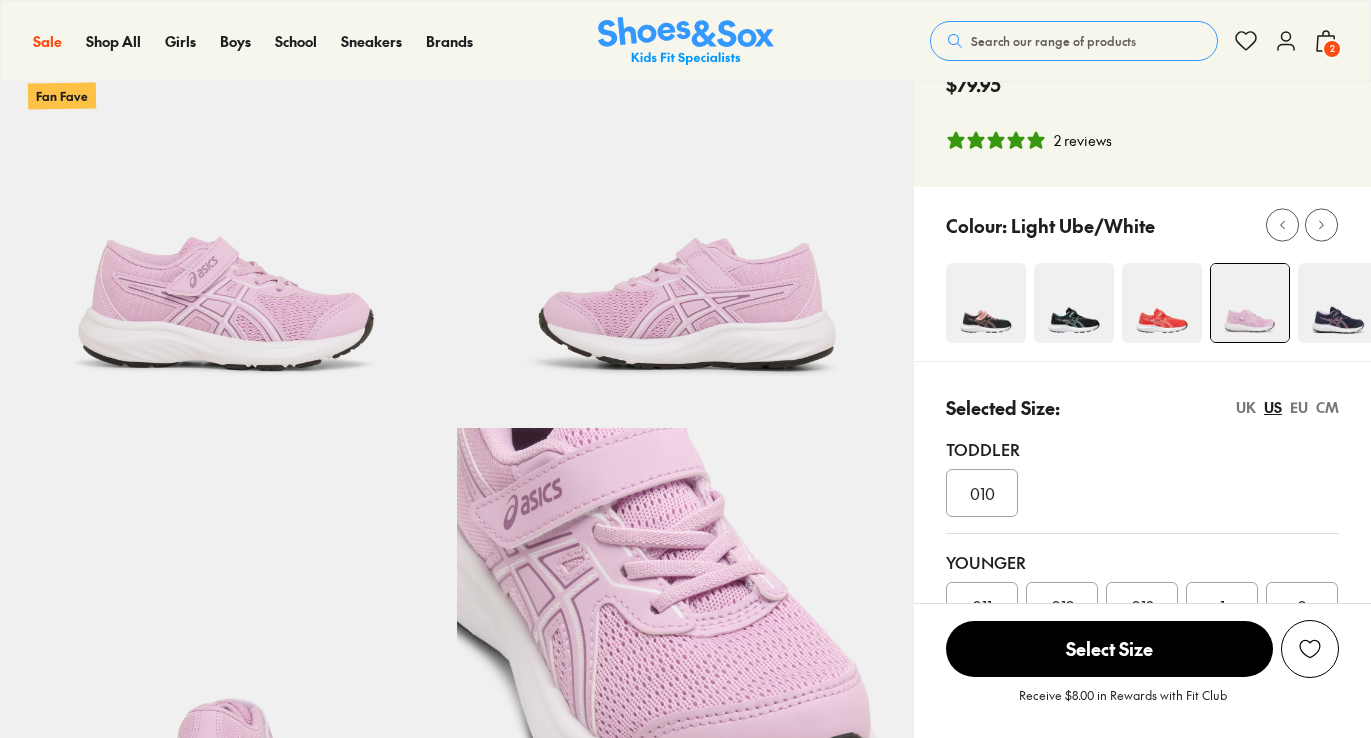 select on "*" 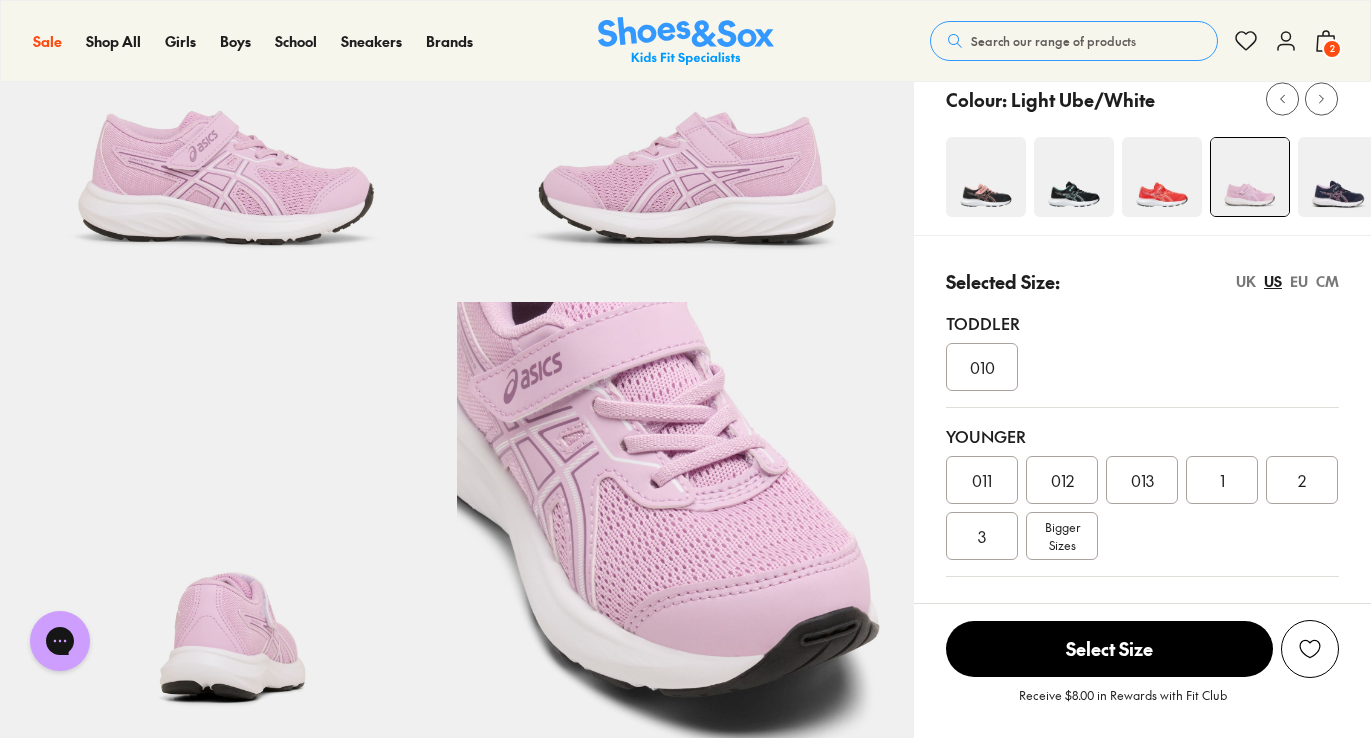 scroll, scrollTop: 0, scrollLeft: 0, axis: both 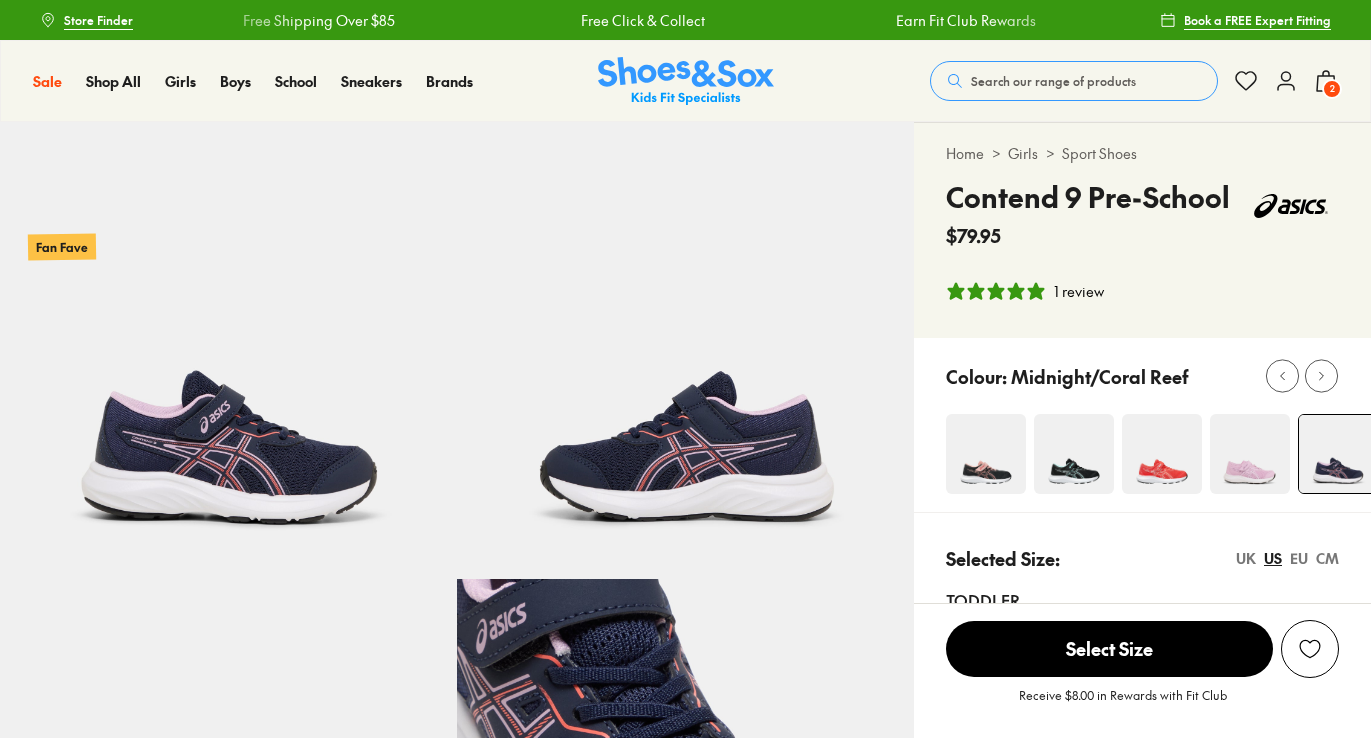 select on "*" 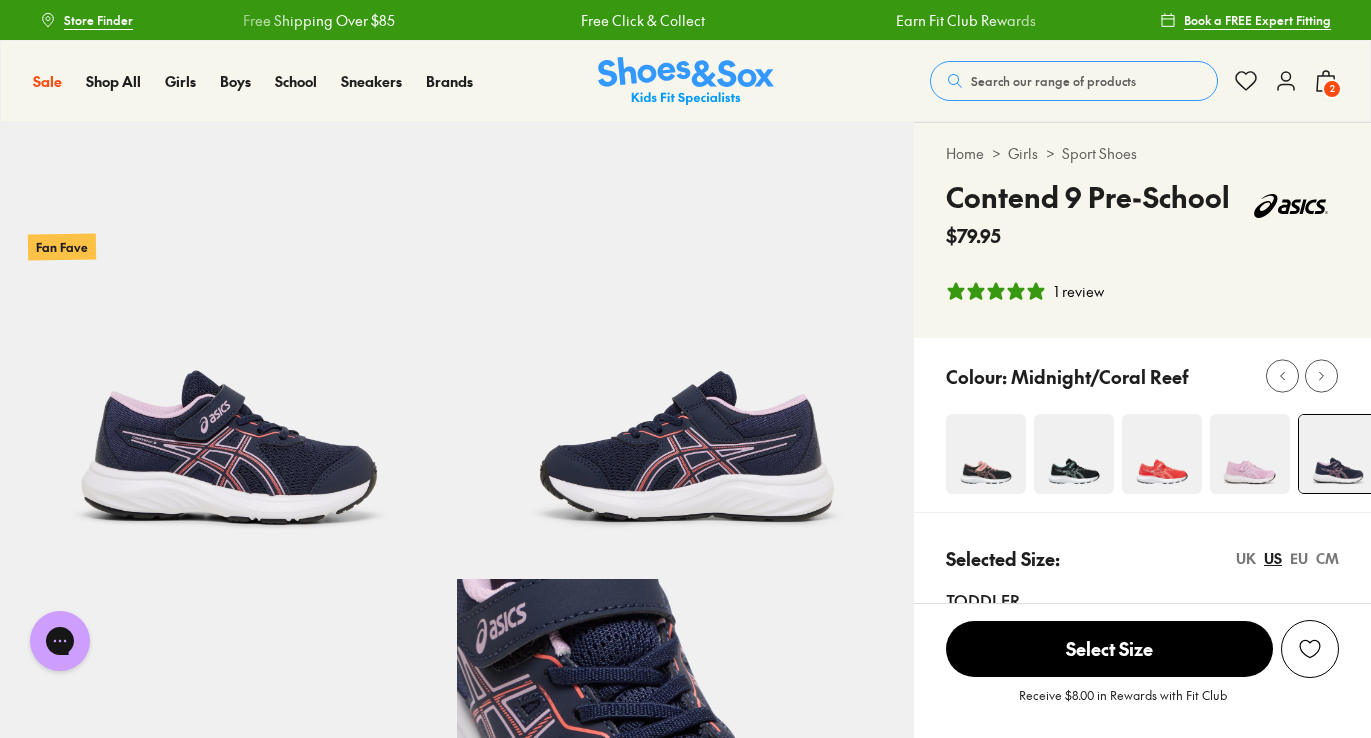 scroll, scrollTop: 0, scrollLeft: 0, axis: both 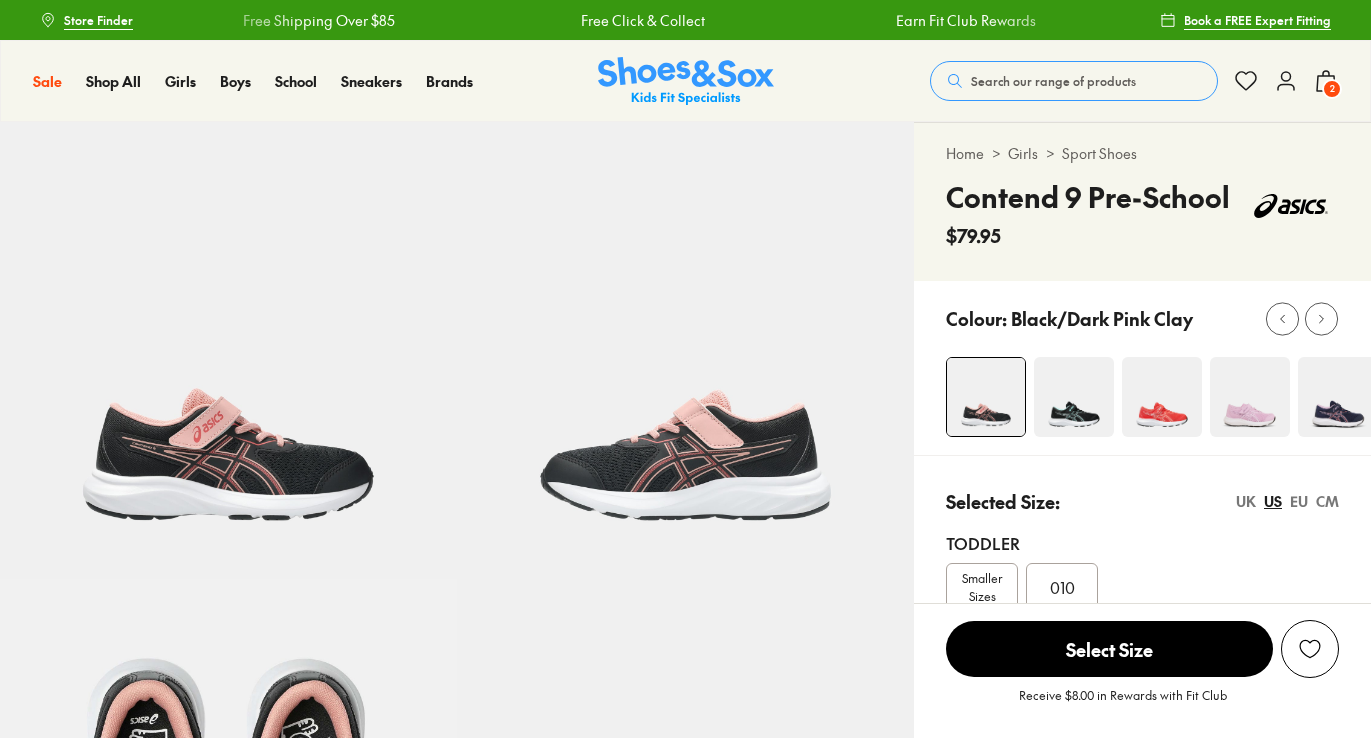 select on "*" 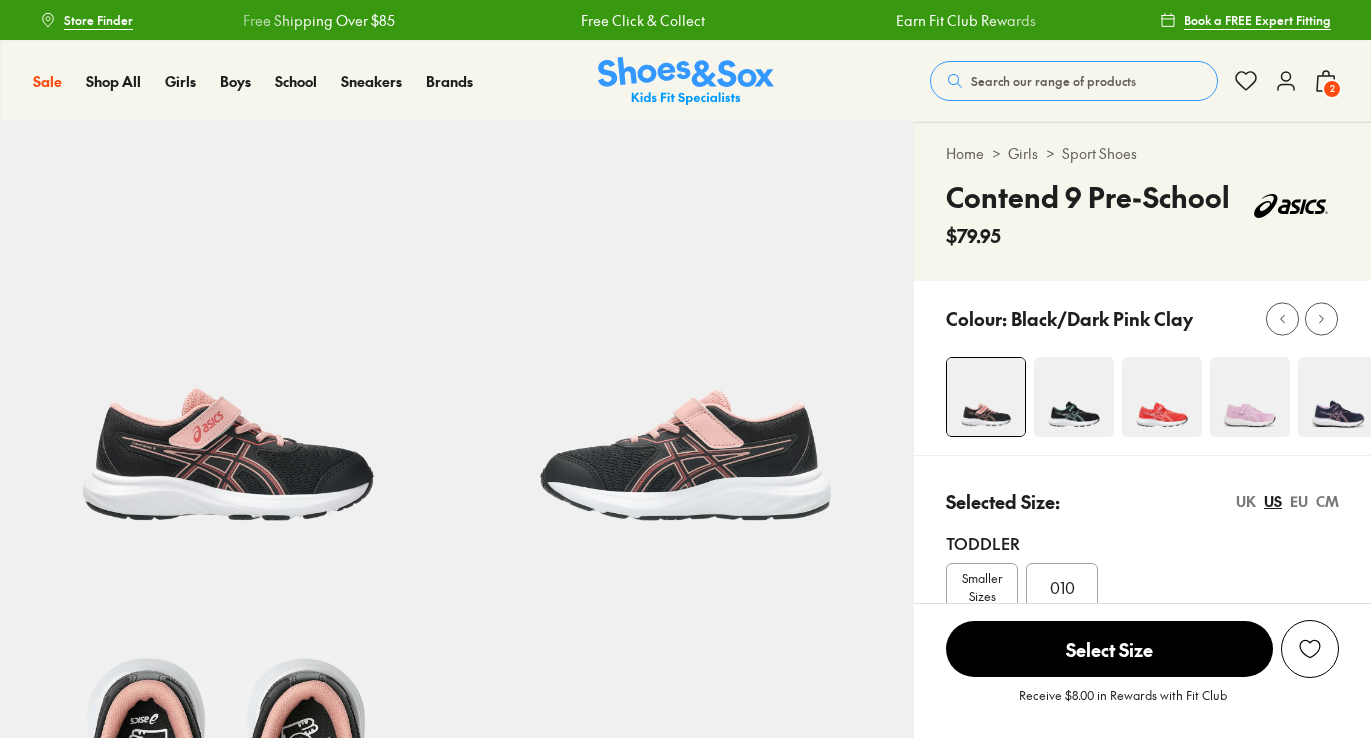 scroll, scrollTop: 0, scrollLeft: 0, axis: both 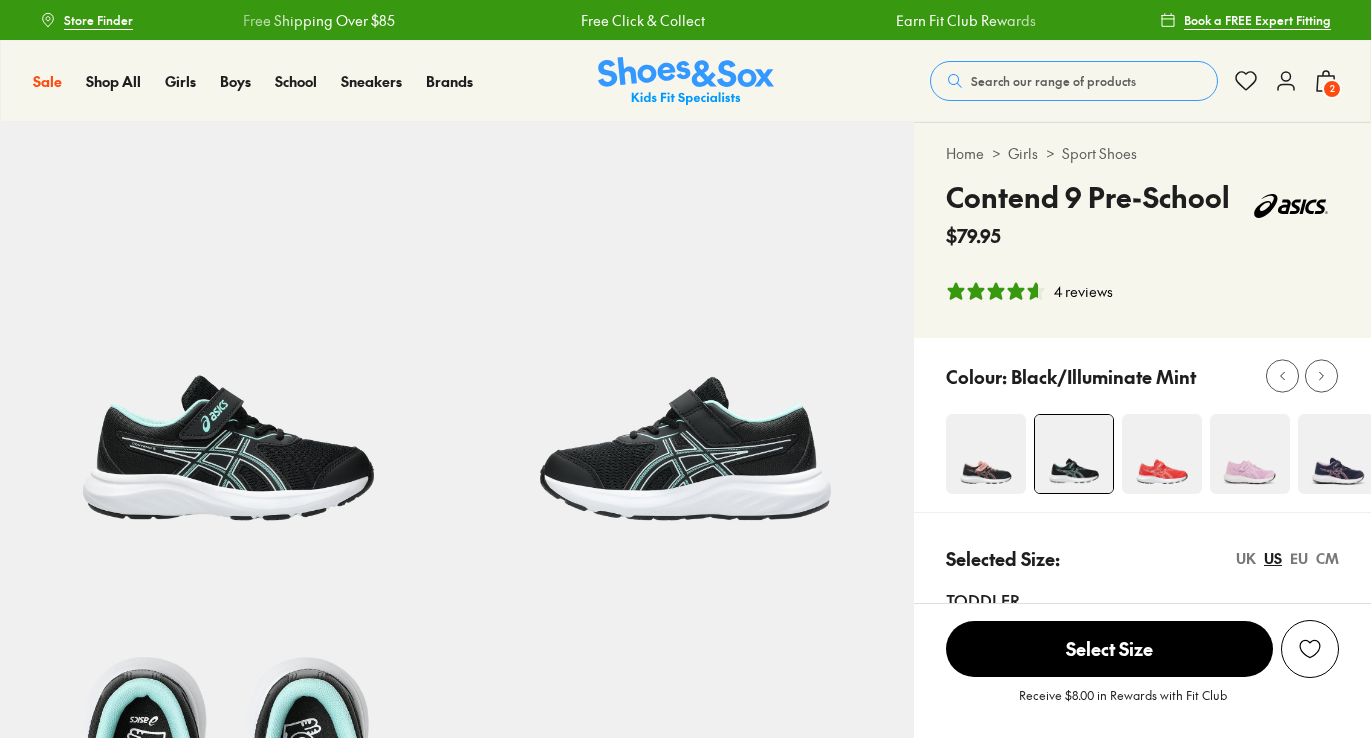 select on "*" 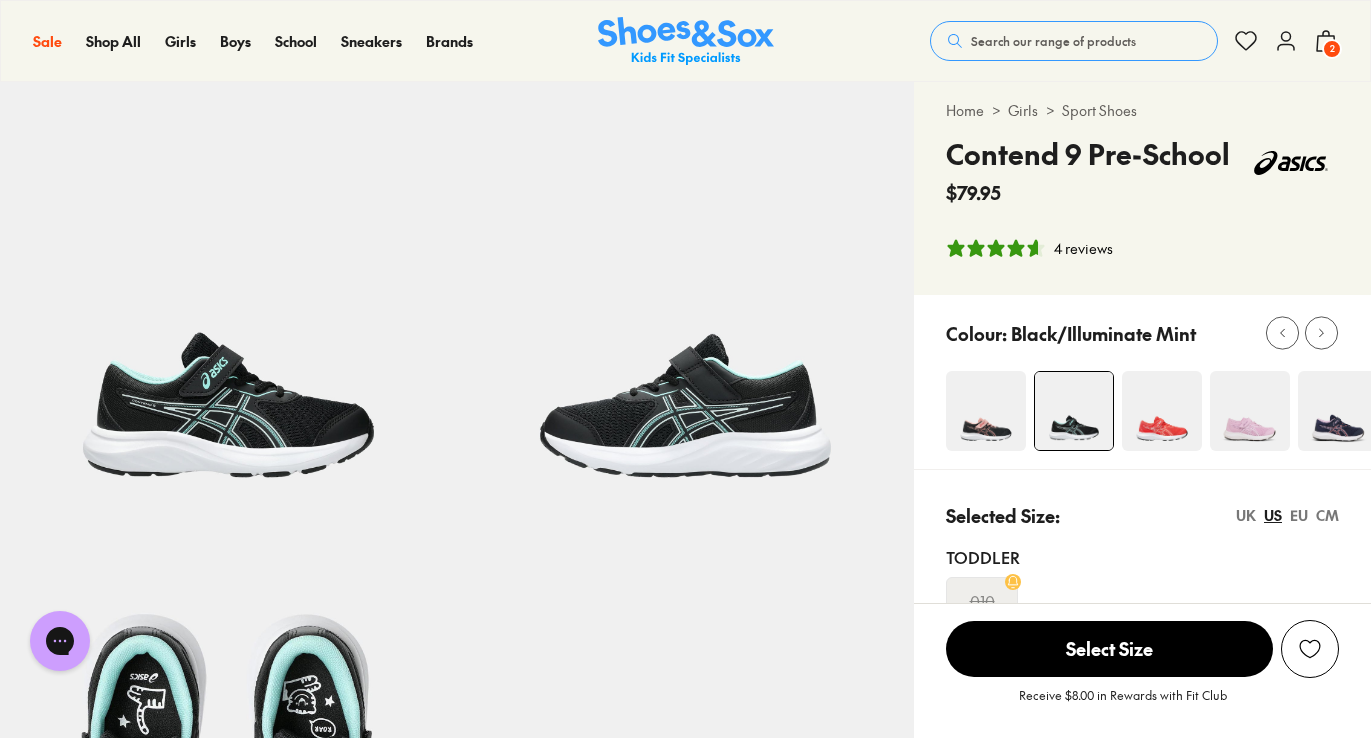 scroll, scrollTop: 43, scrollLeft: 0, axis: vertical 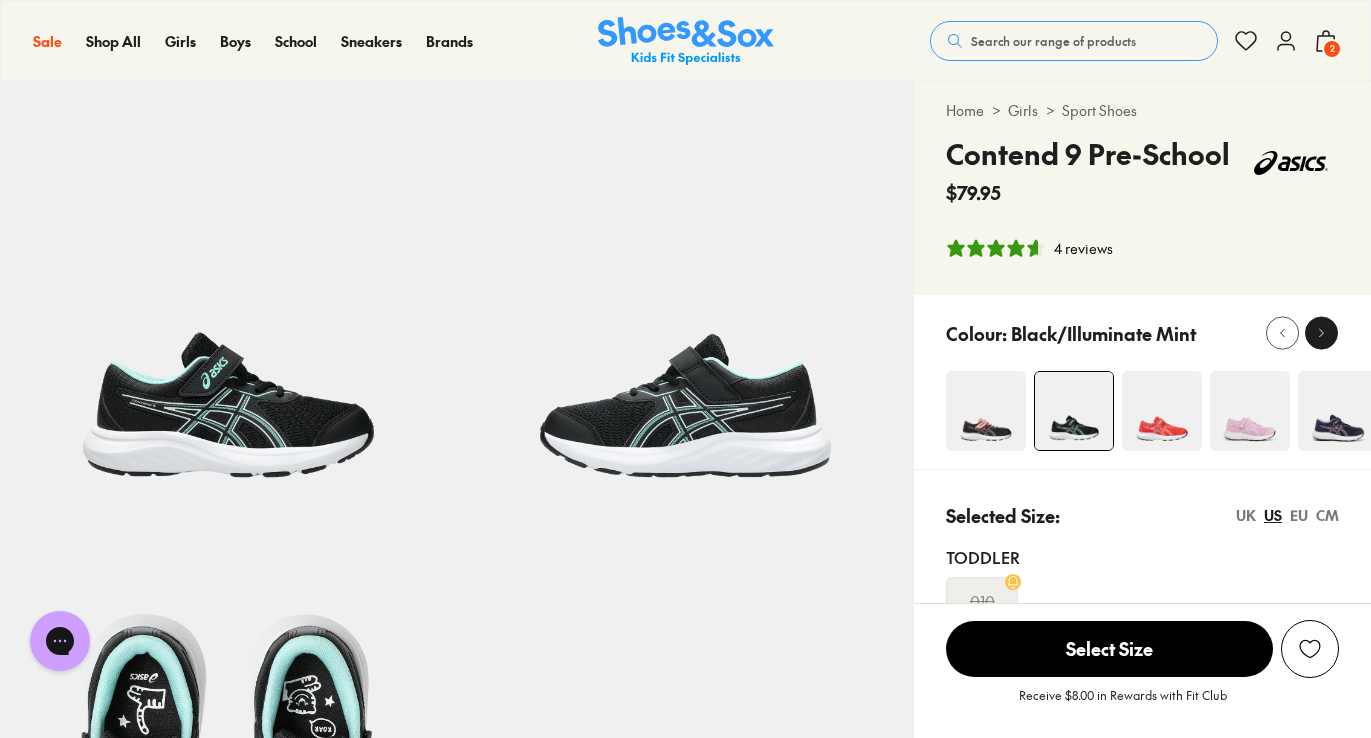 click 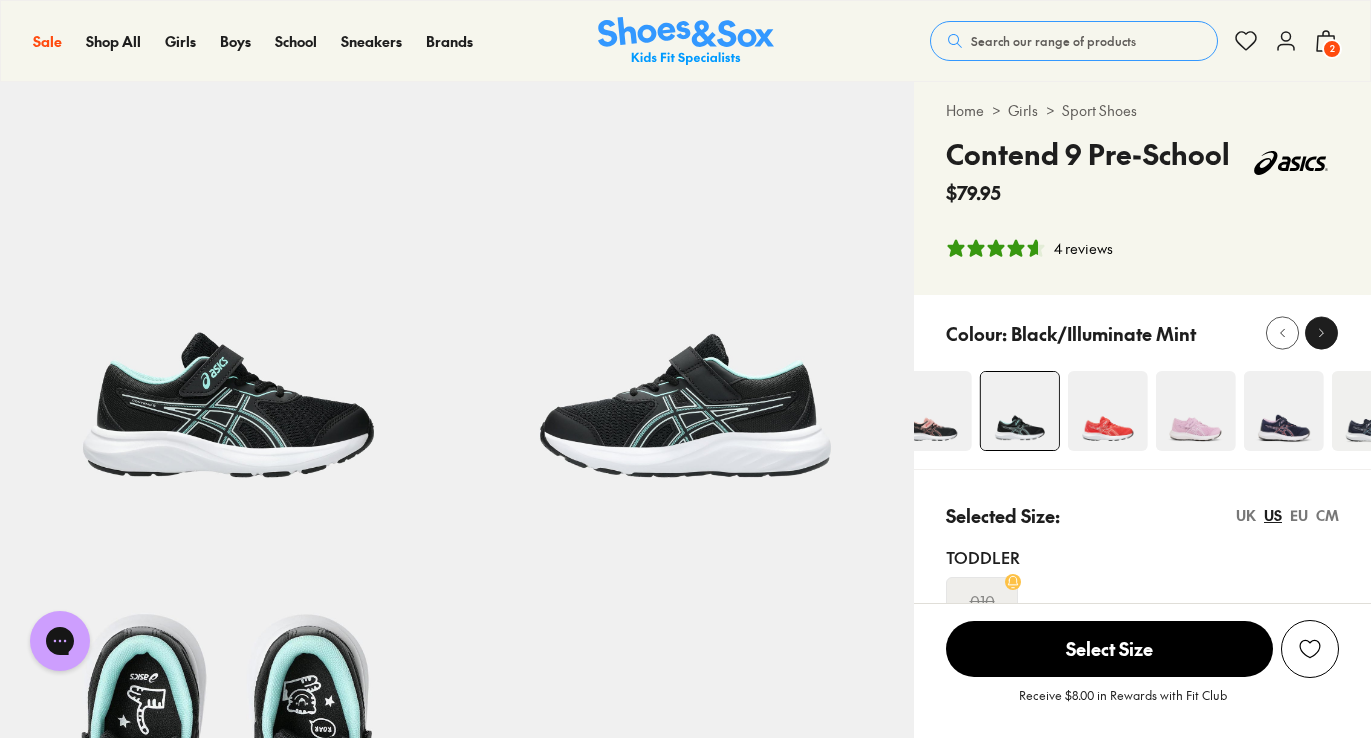 click 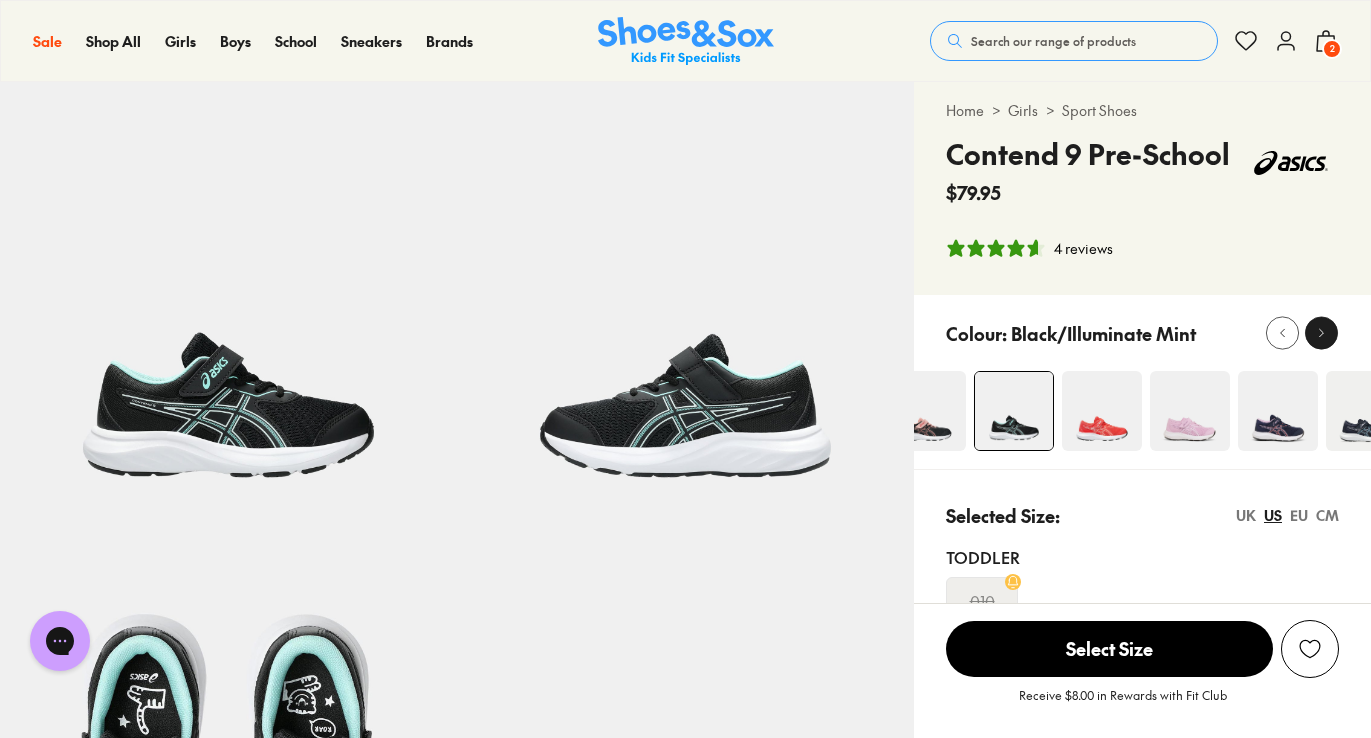 click 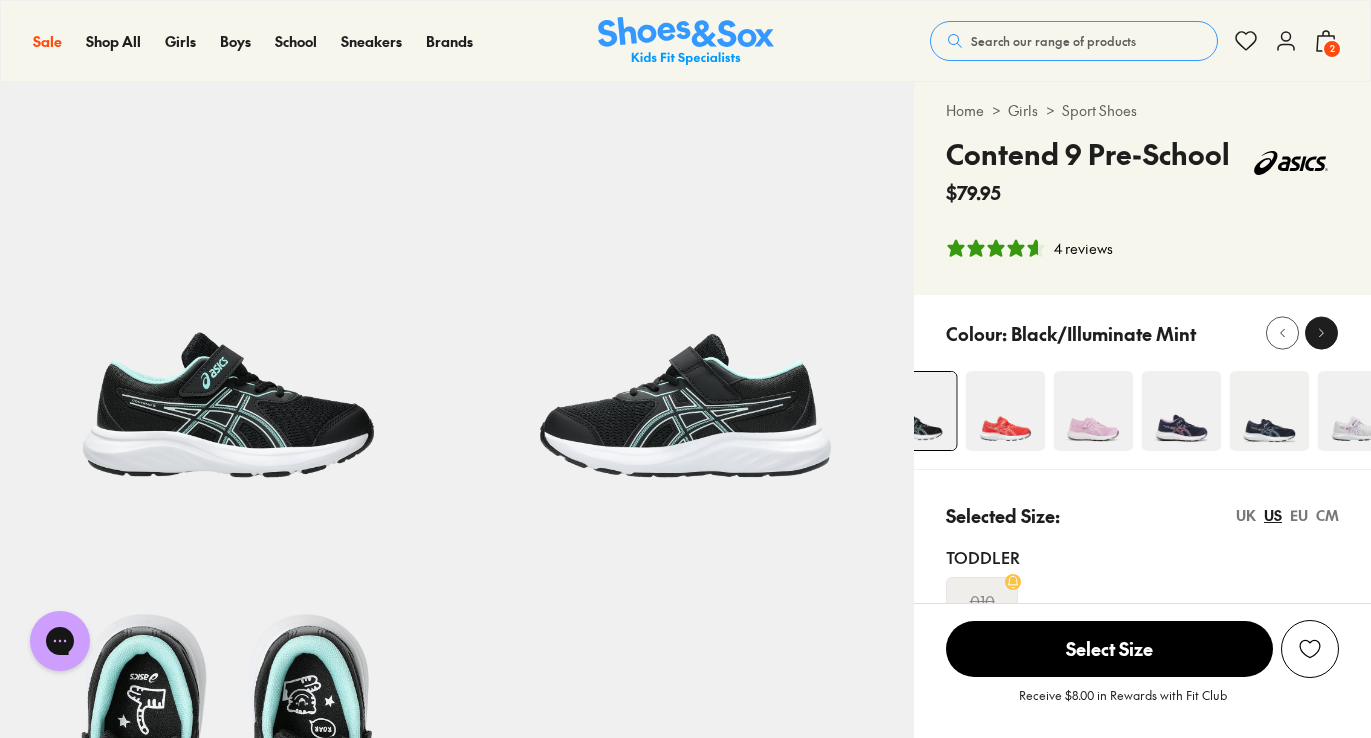 click 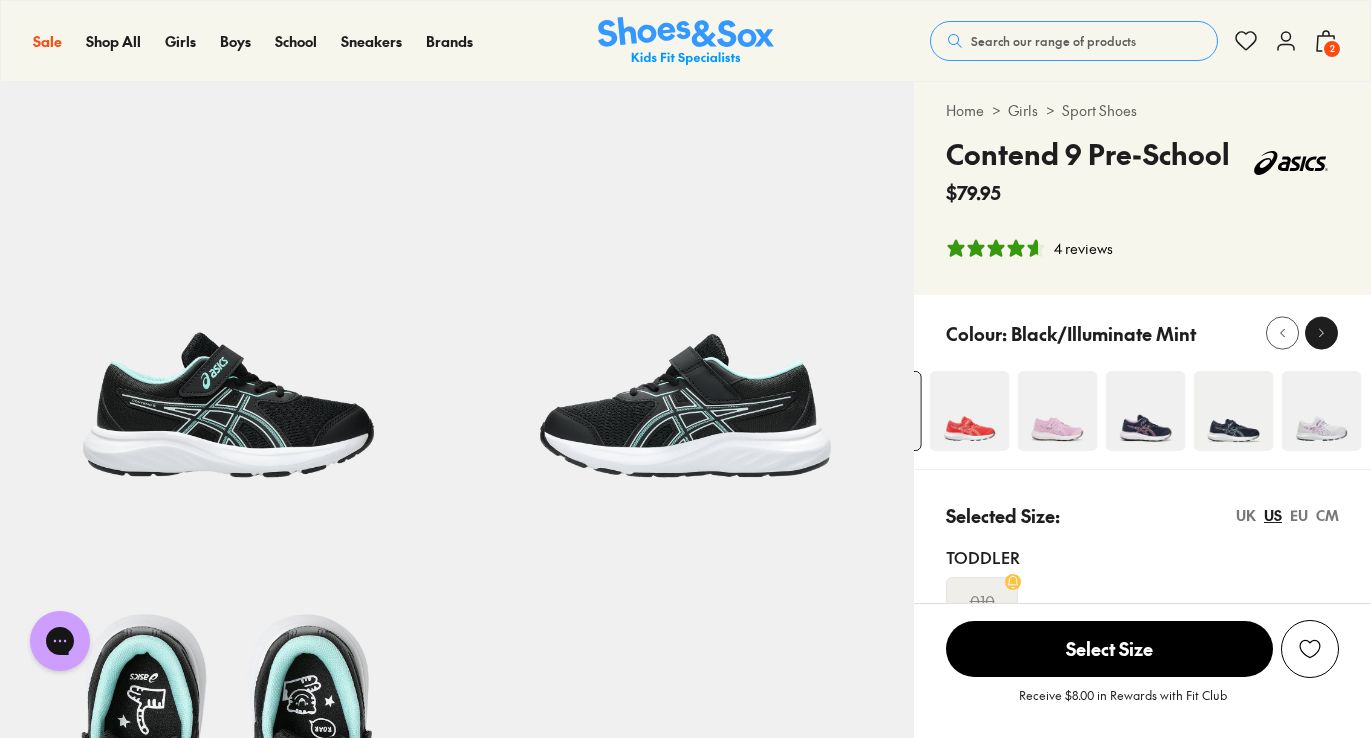click 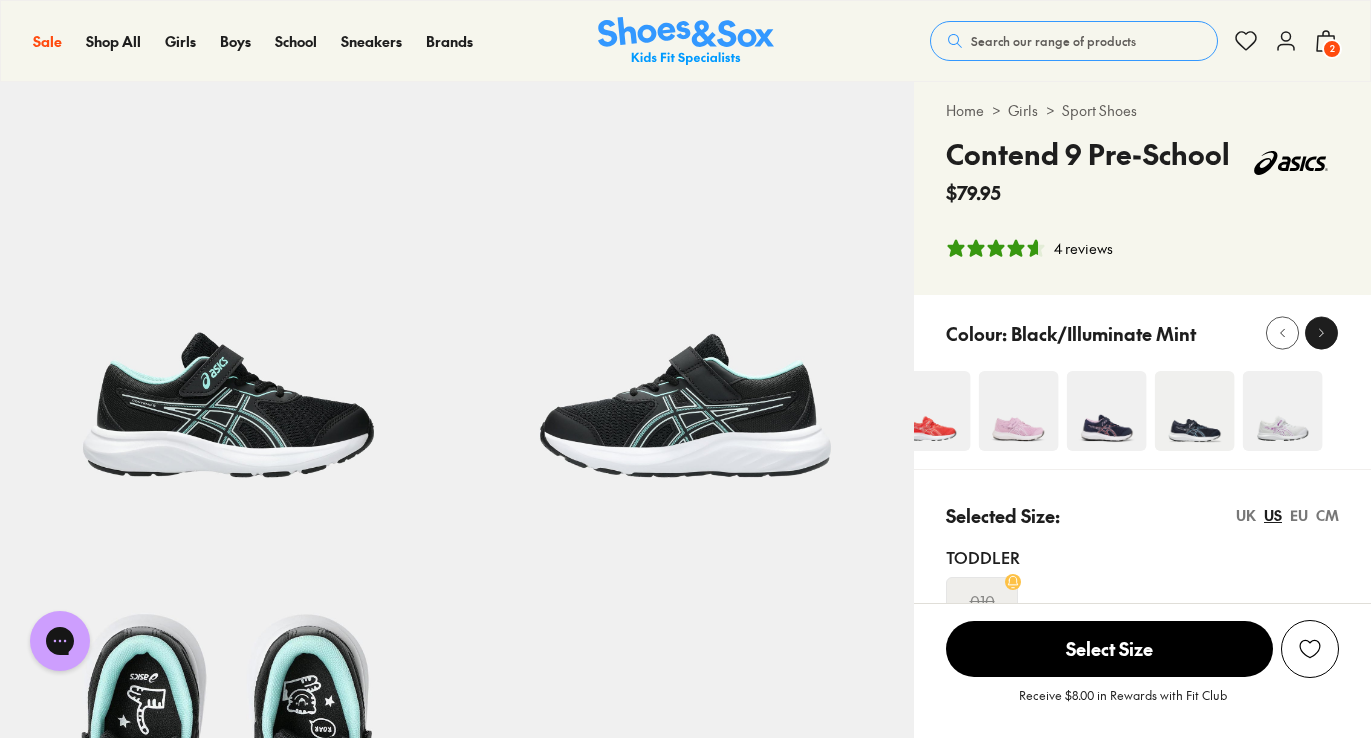 click 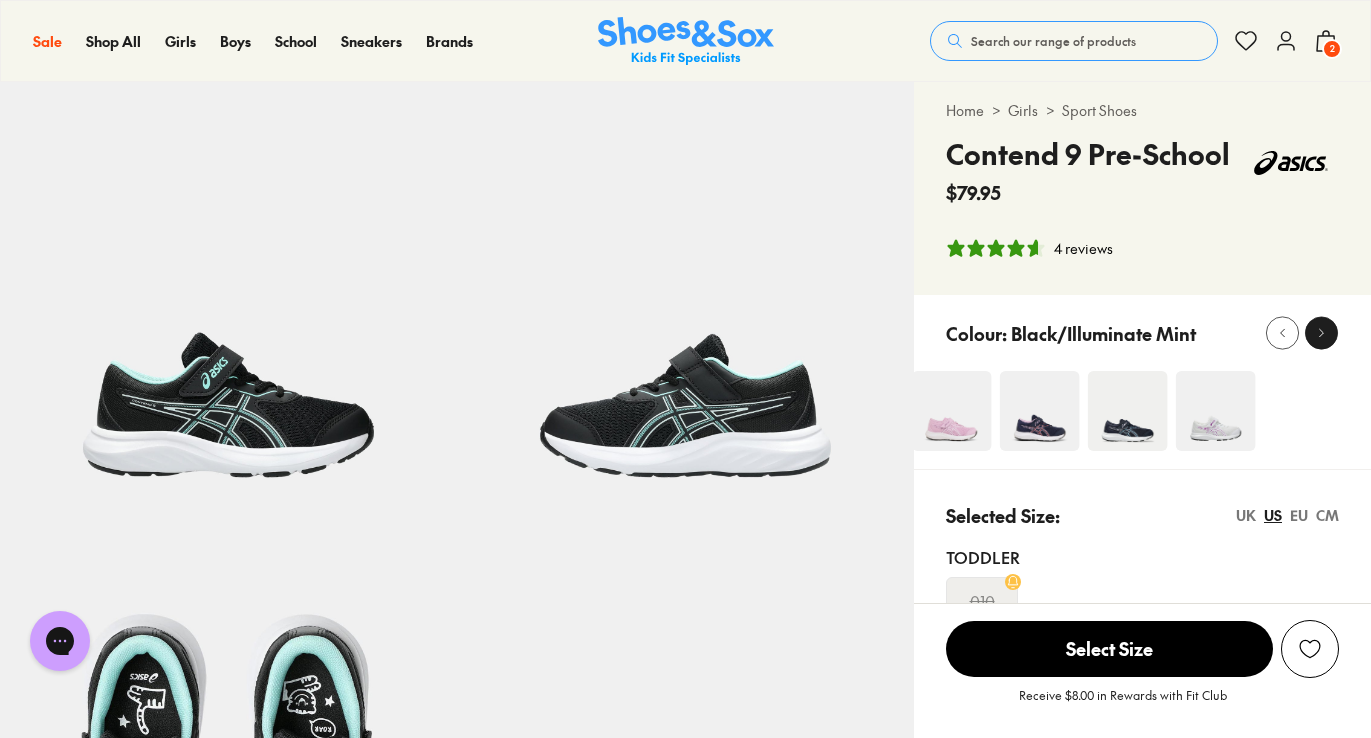 click 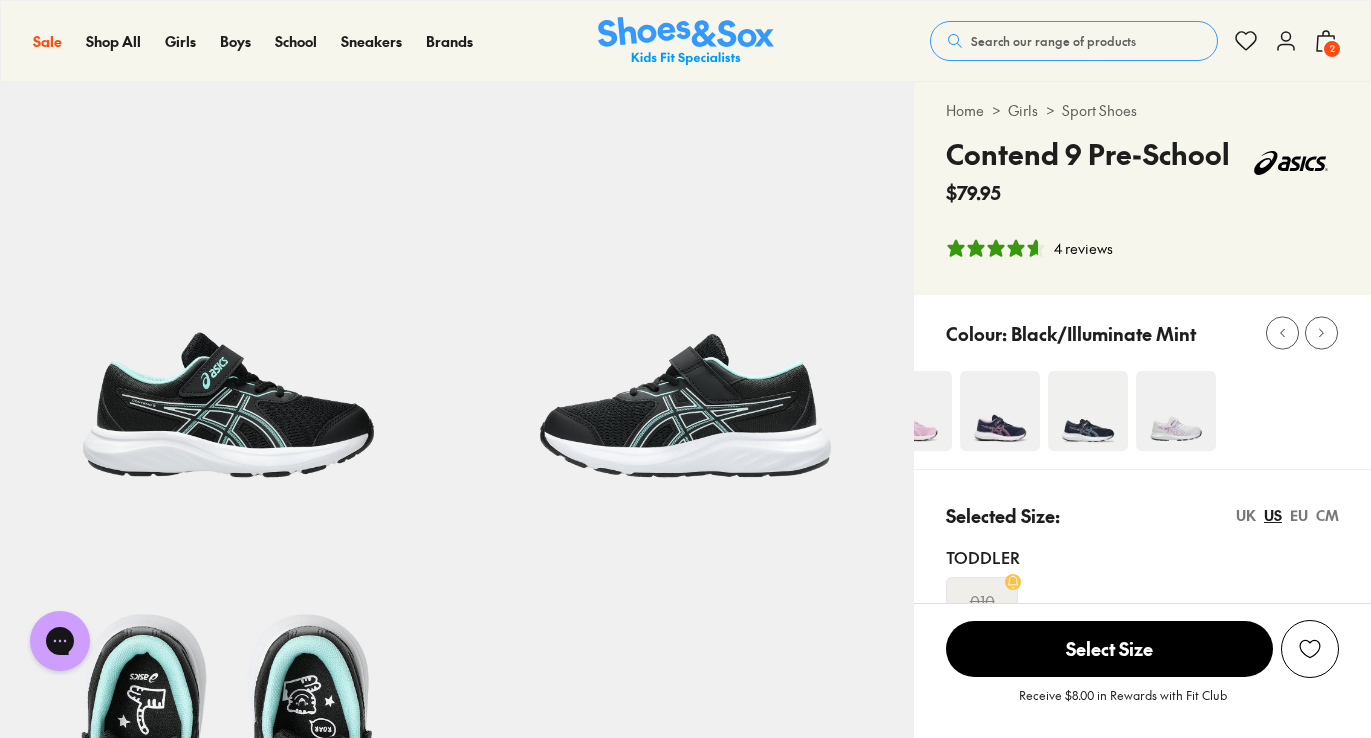 click at bounding box center (1088, 411) 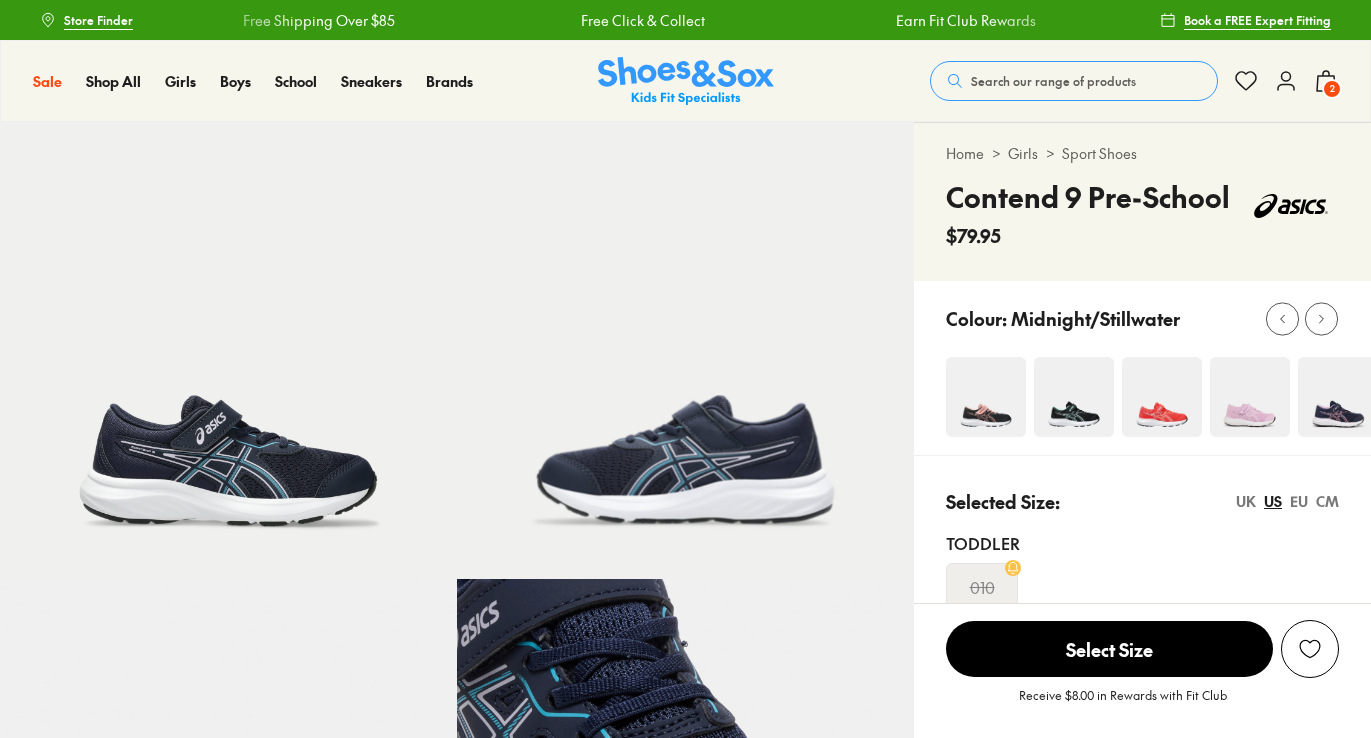 scroll, scrollTop: 0, scrollLeft: 0, axis: both 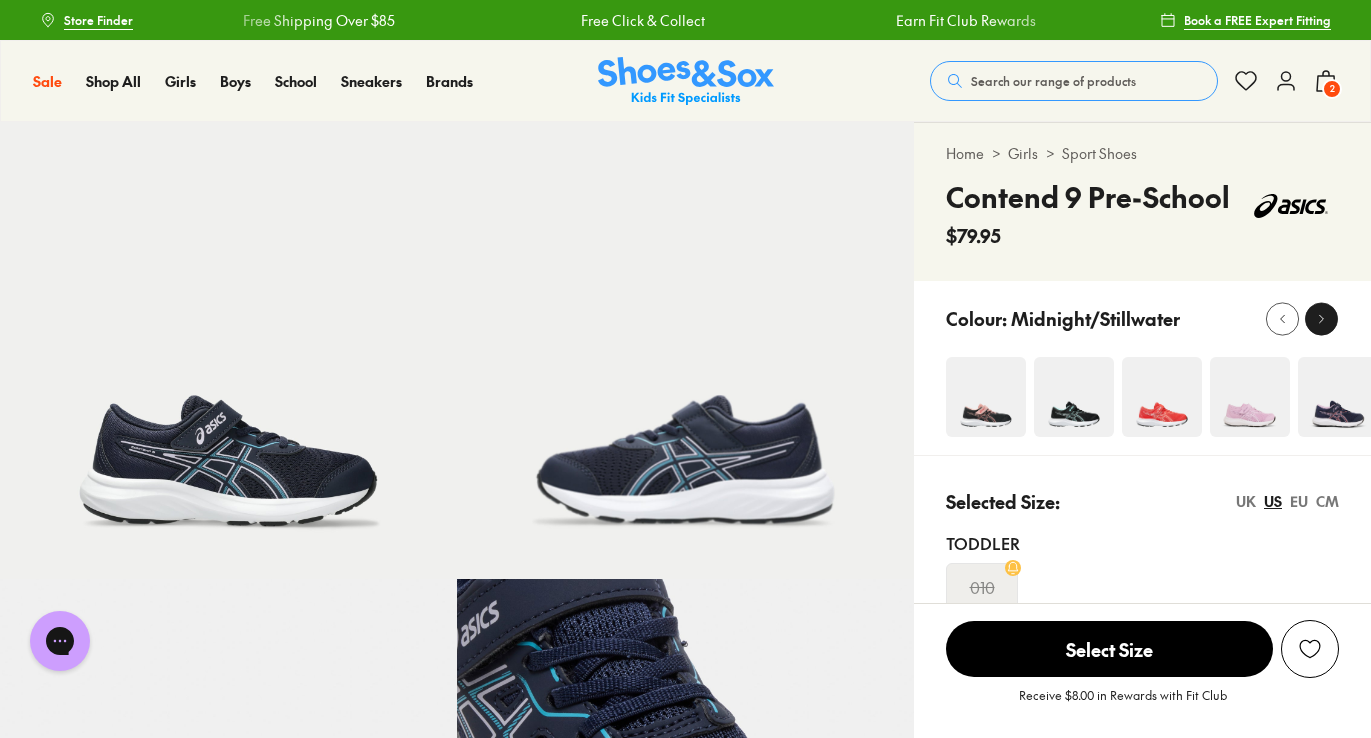 click 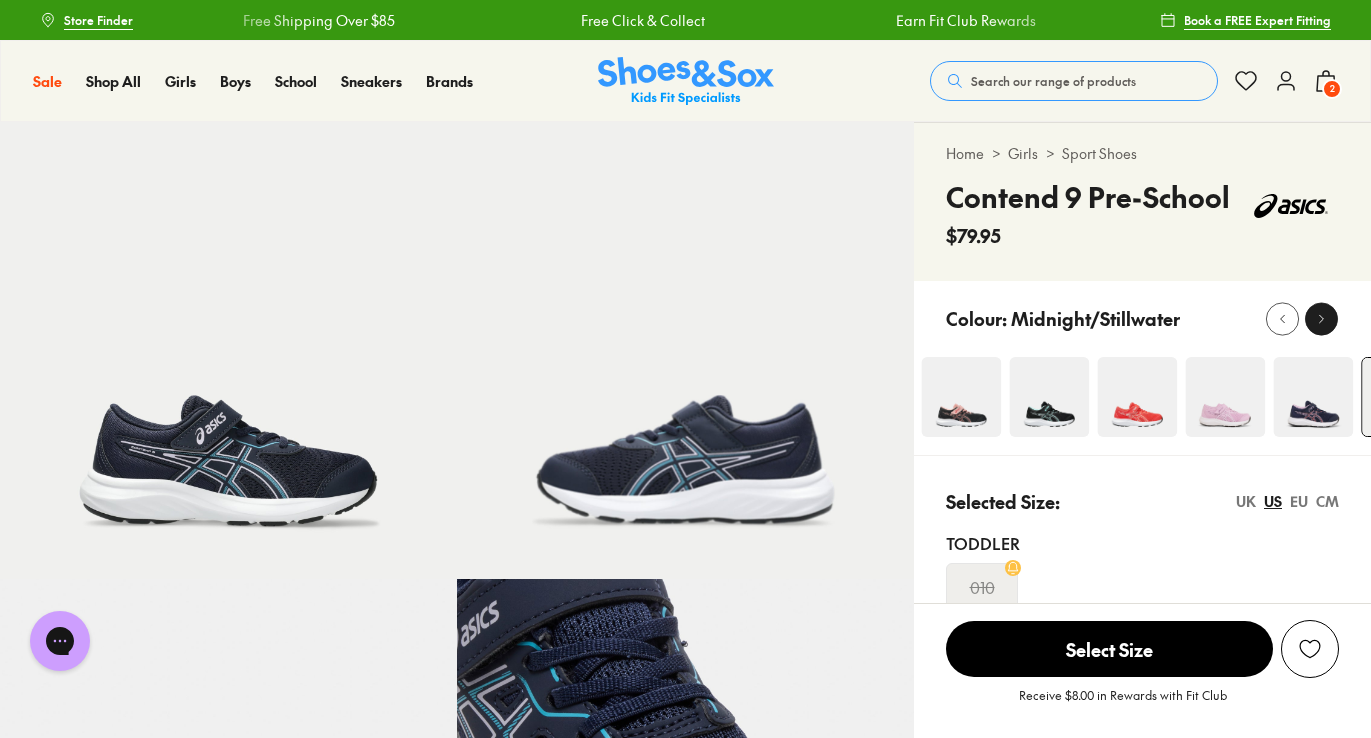 click 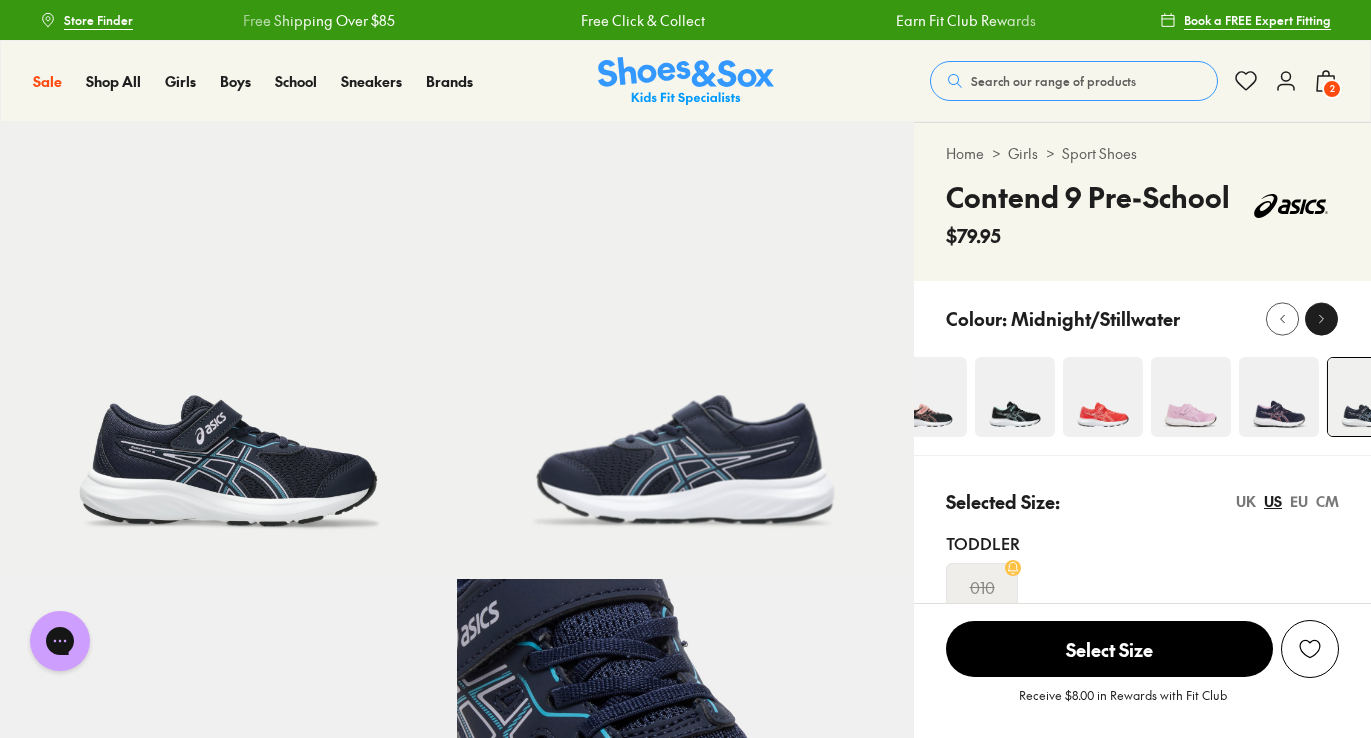 click 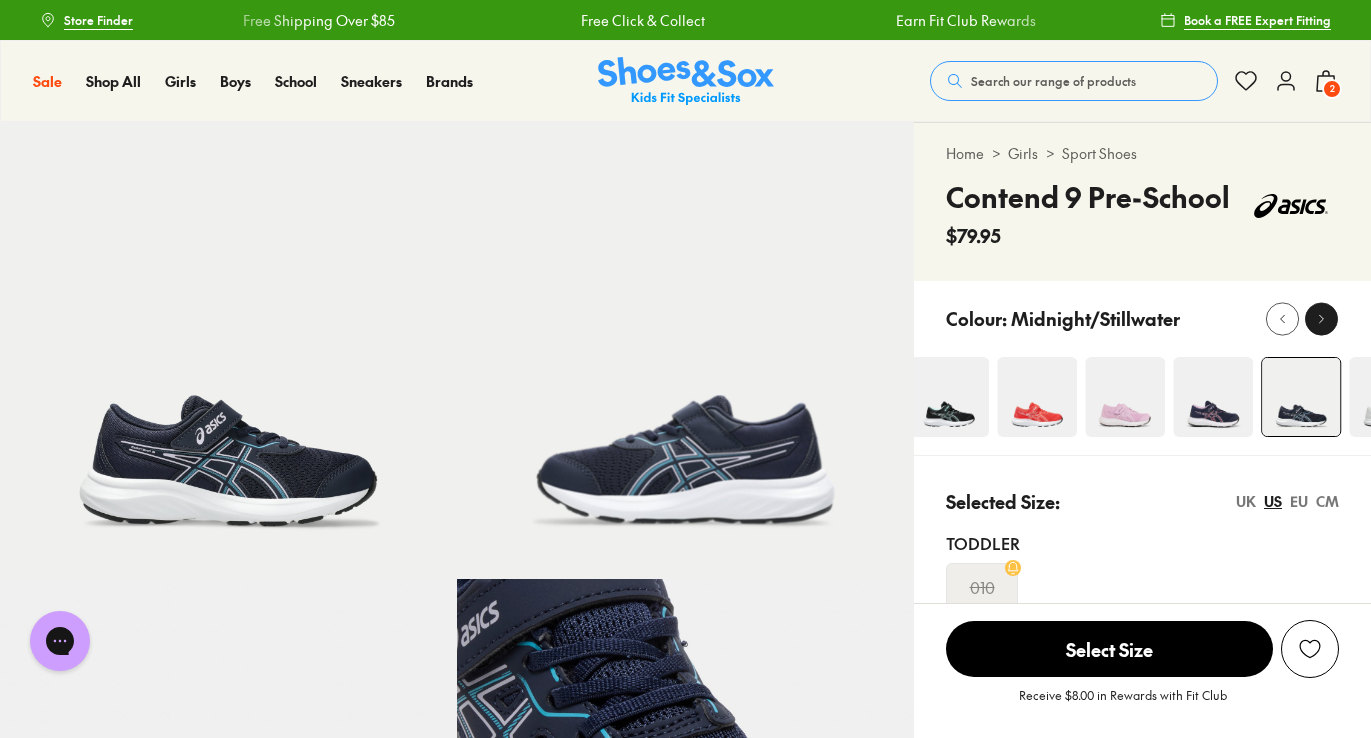 click 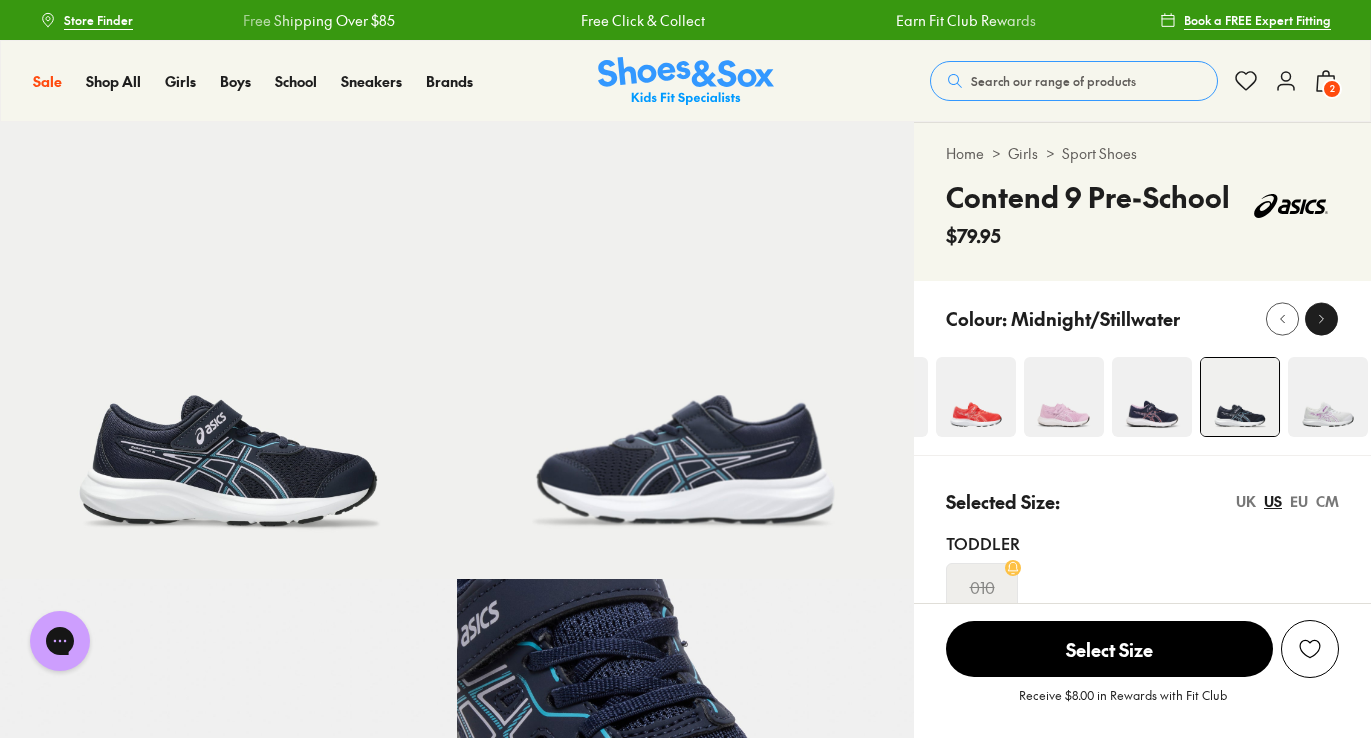 click 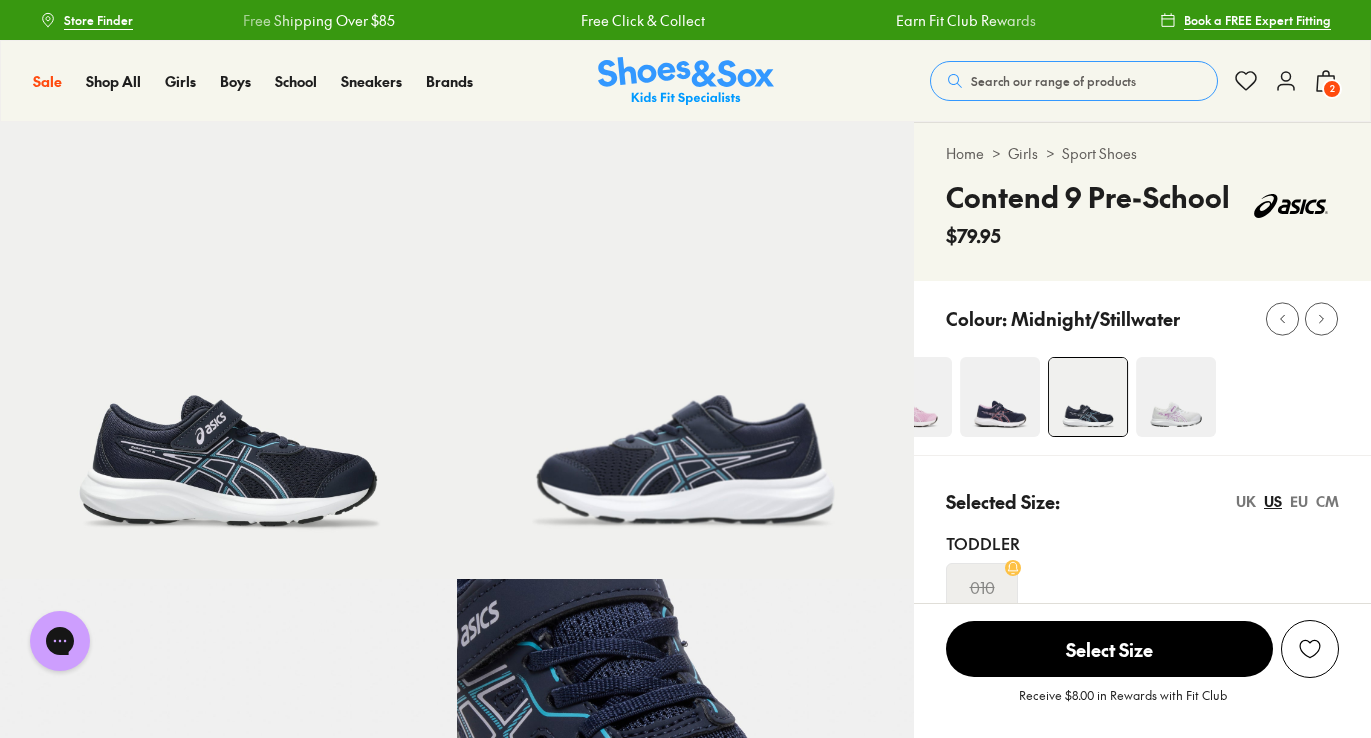 click at bounding box center [1176, 397] 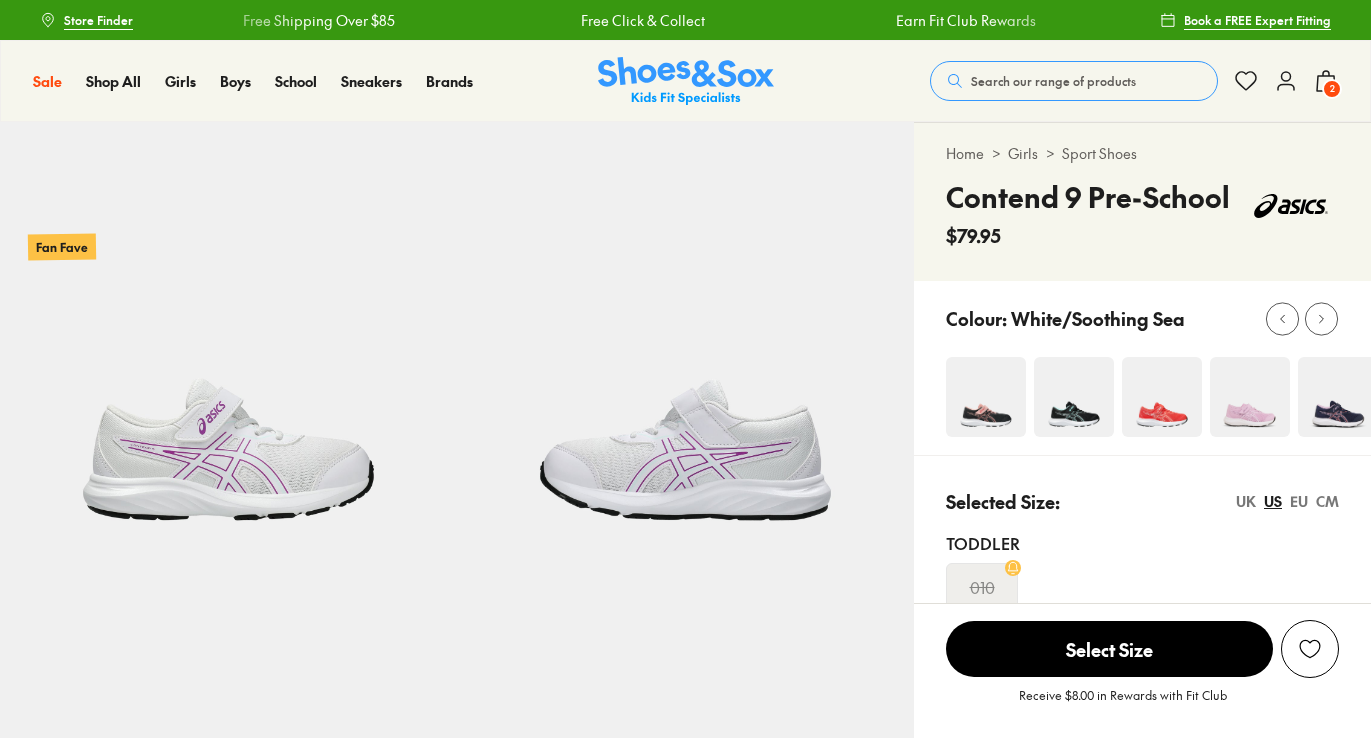 scroll, scrollTop: 0, scrollLeft: 0, axis: both 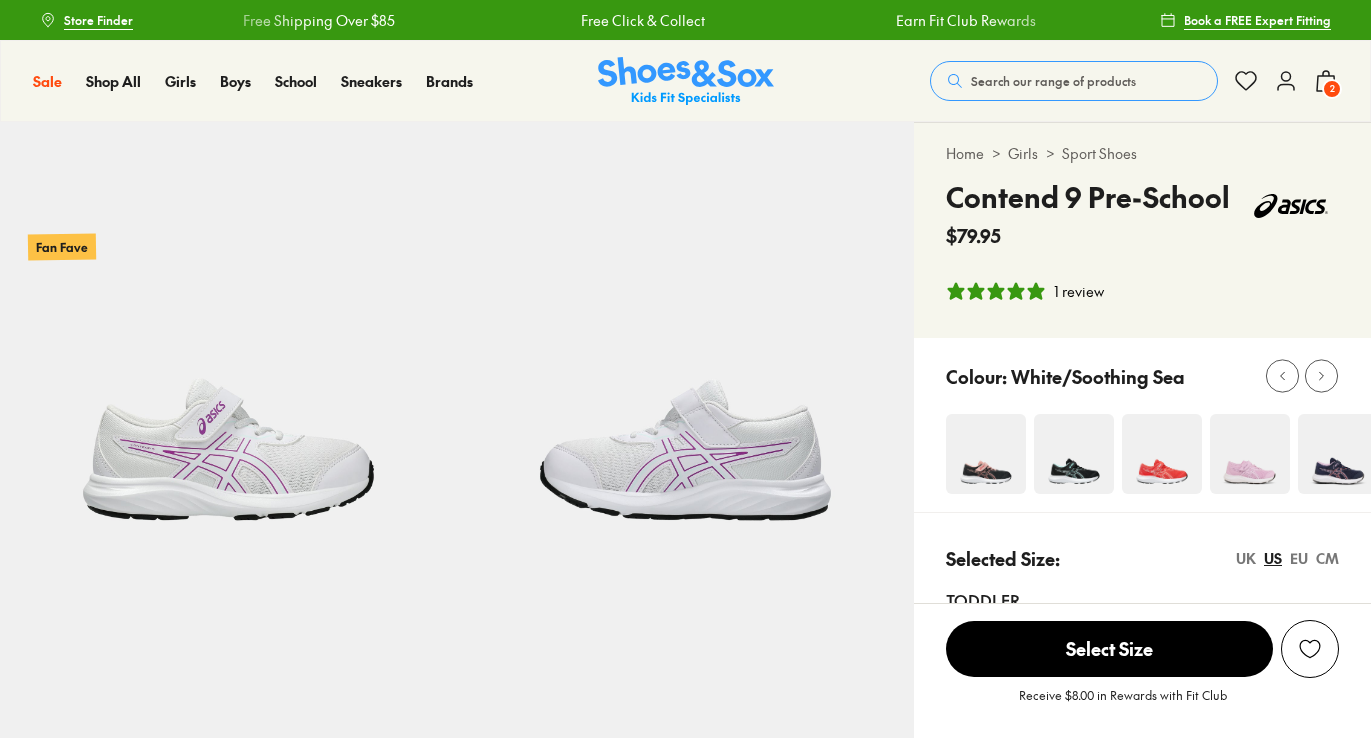select on "*" 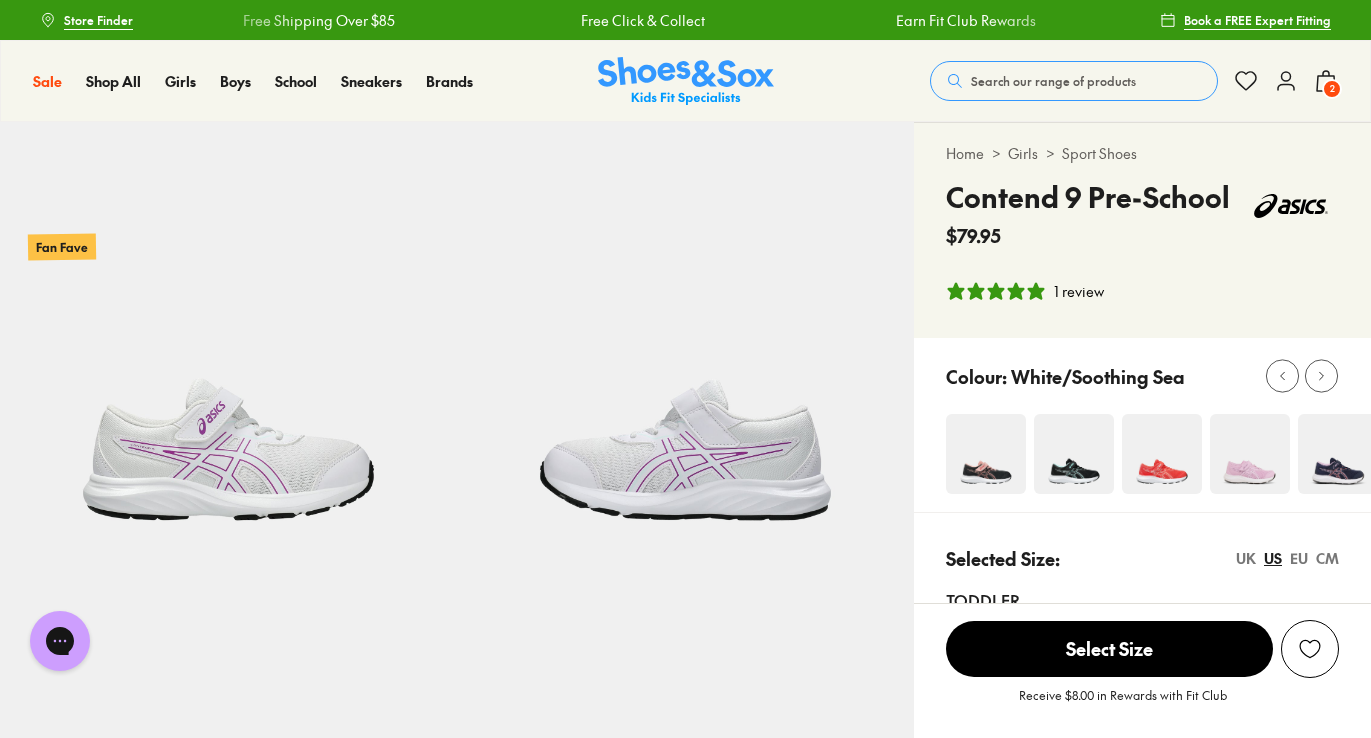 scroll, scrollTop: 0, scrollLeft: 0, axis: both 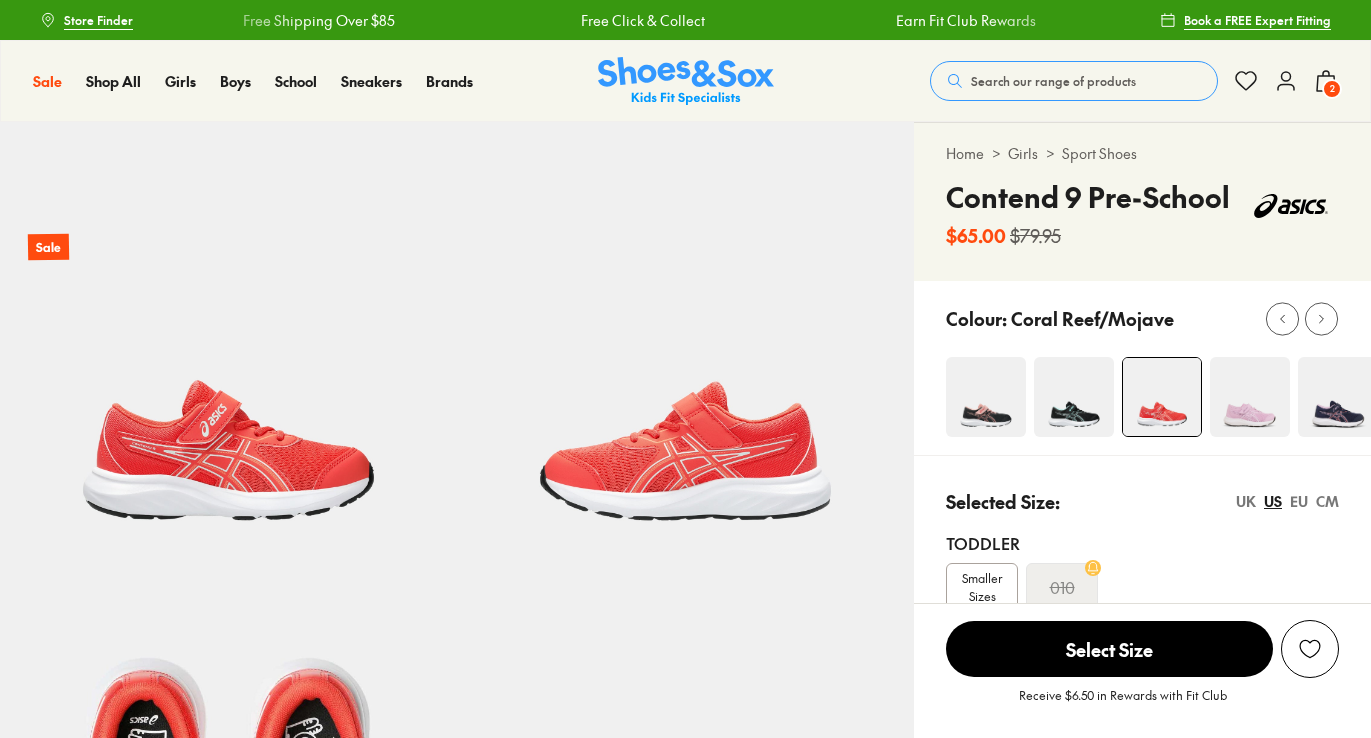 select on "*" 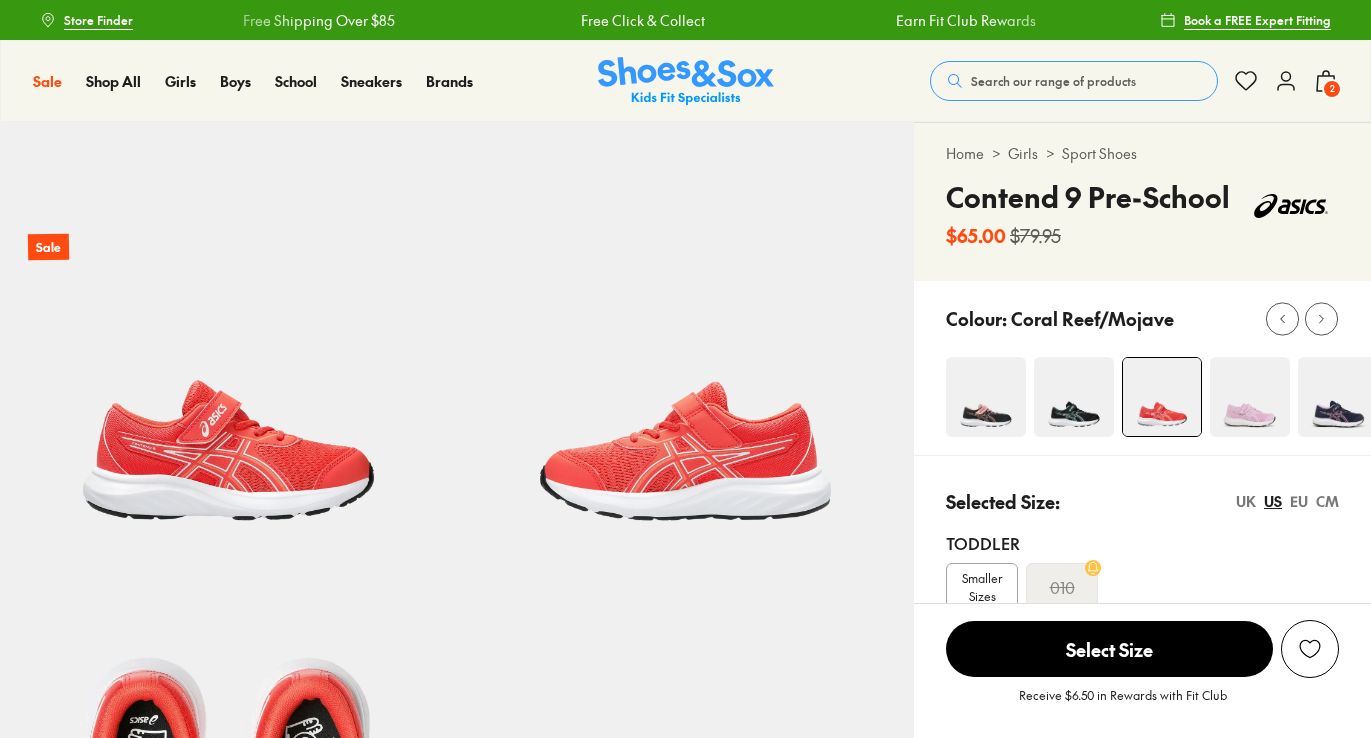 scroll, scrollTop: 0, scrollLeft: 0, axis: both 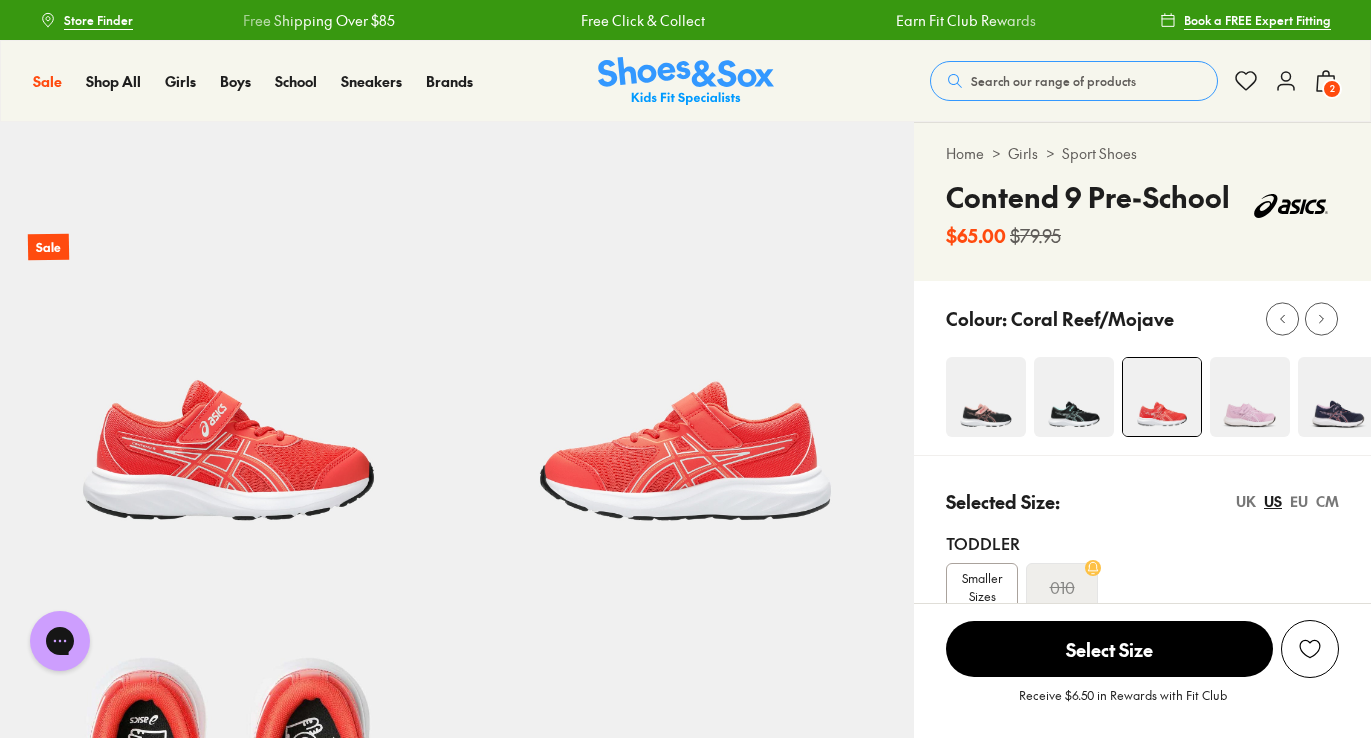 click at bounding box center [986, 397] 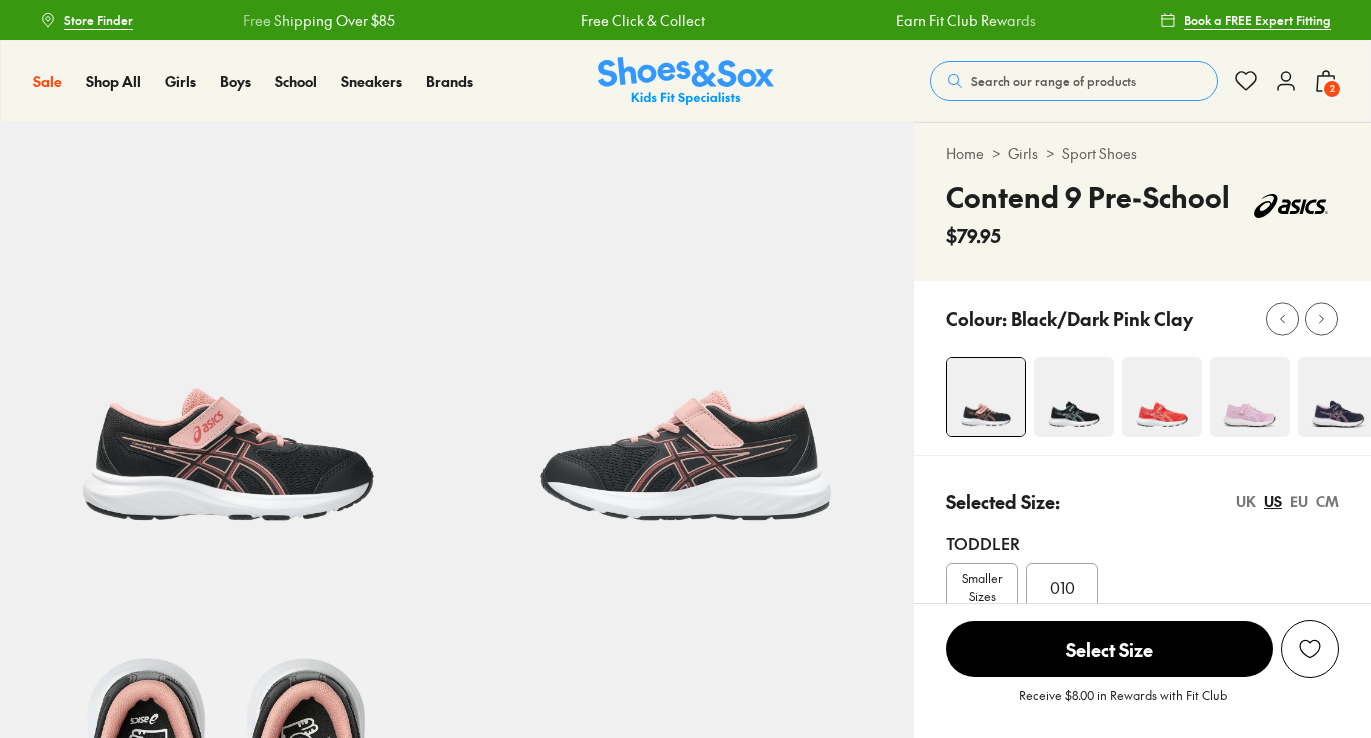 scroll, scrollTop: 0, scrollLeft: 0, axis: both 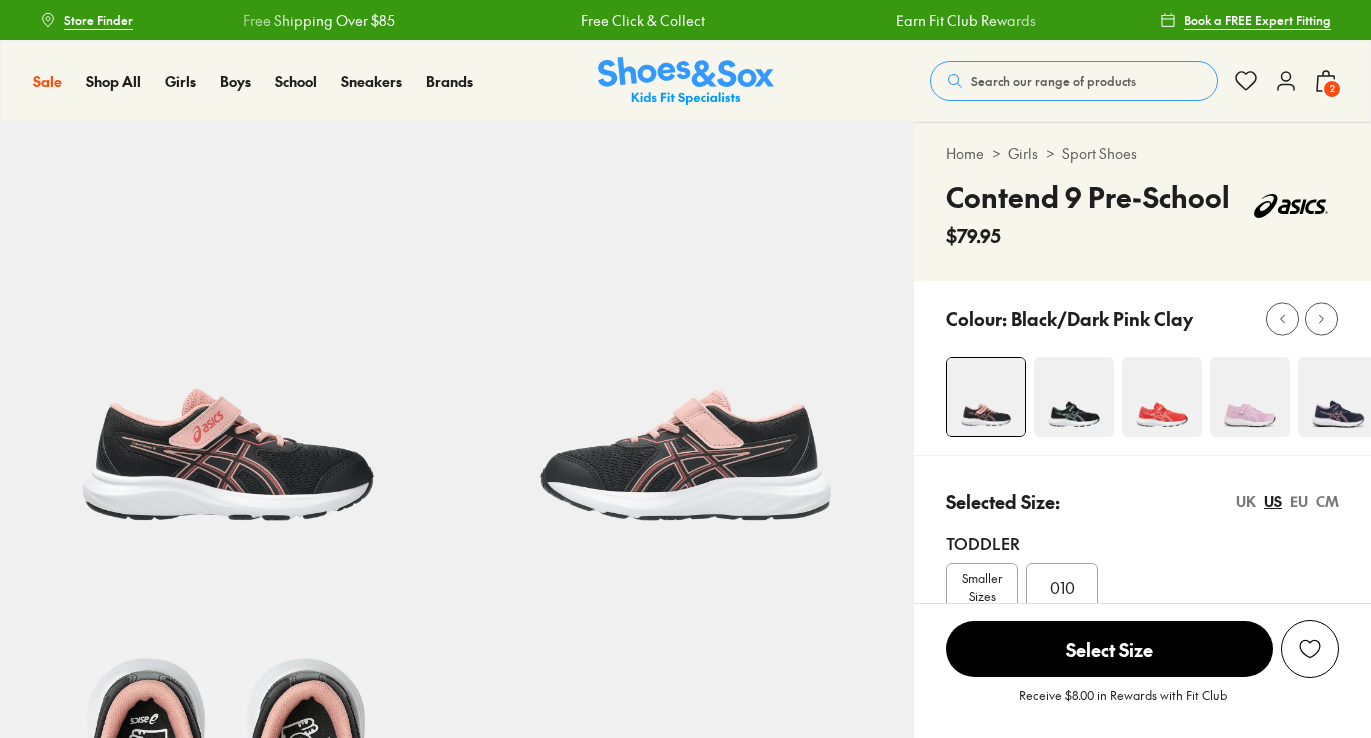 click at bounding box center (1074, 397) 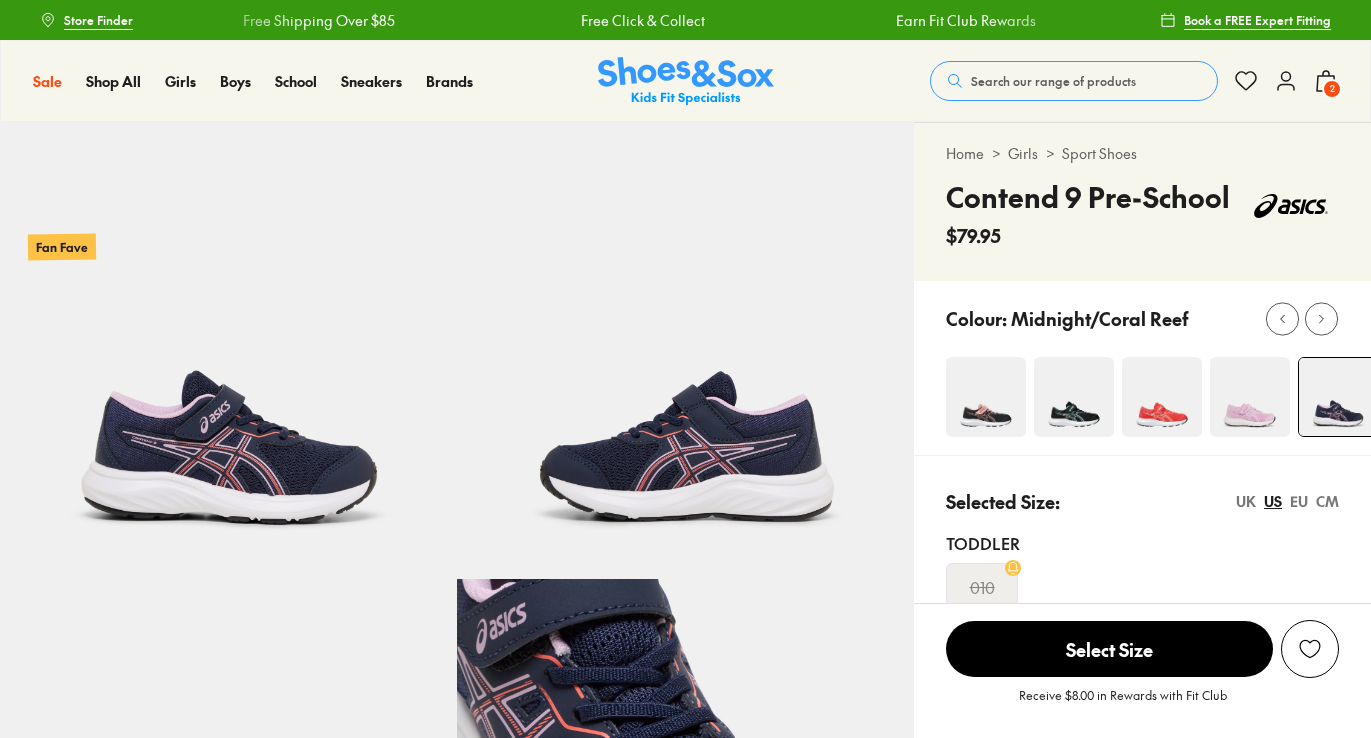 scroll, scrollTop: 0, scrollLeft: 0, axis: both 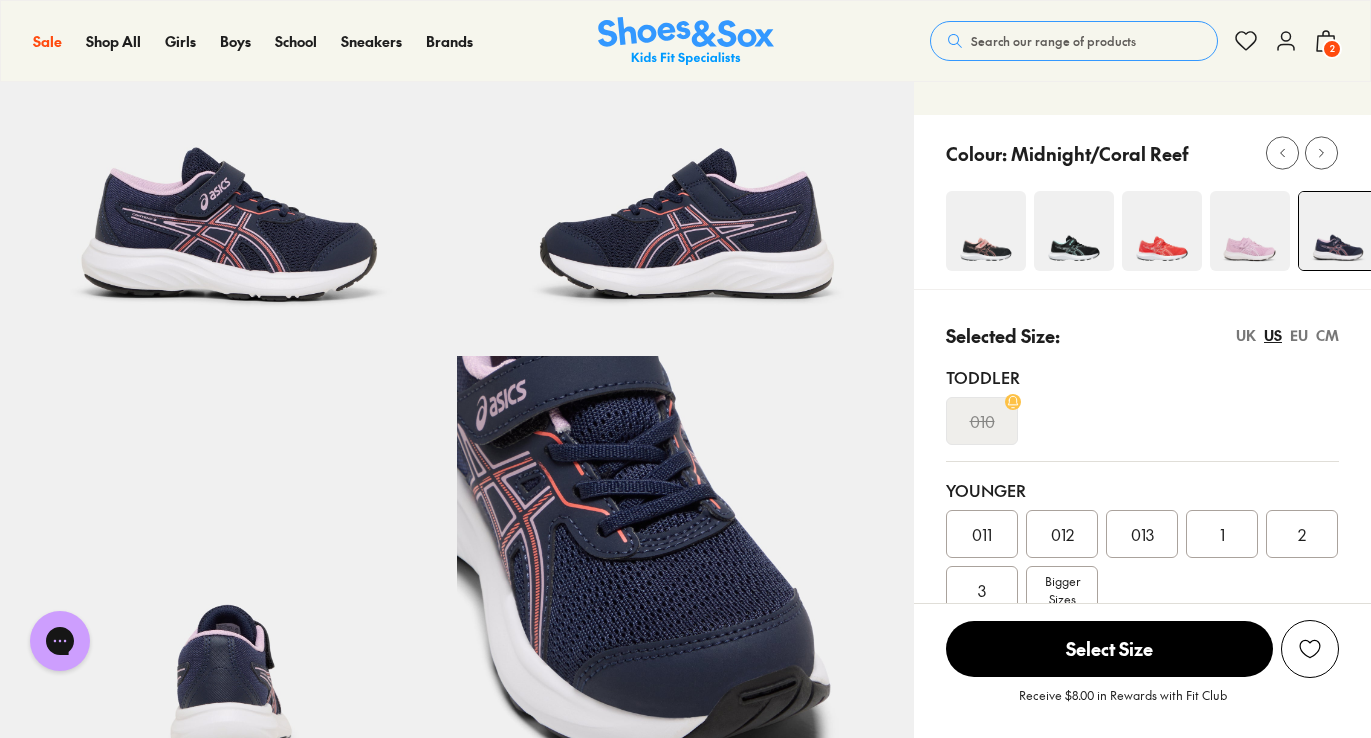 click at bounding box center [1074, 231] 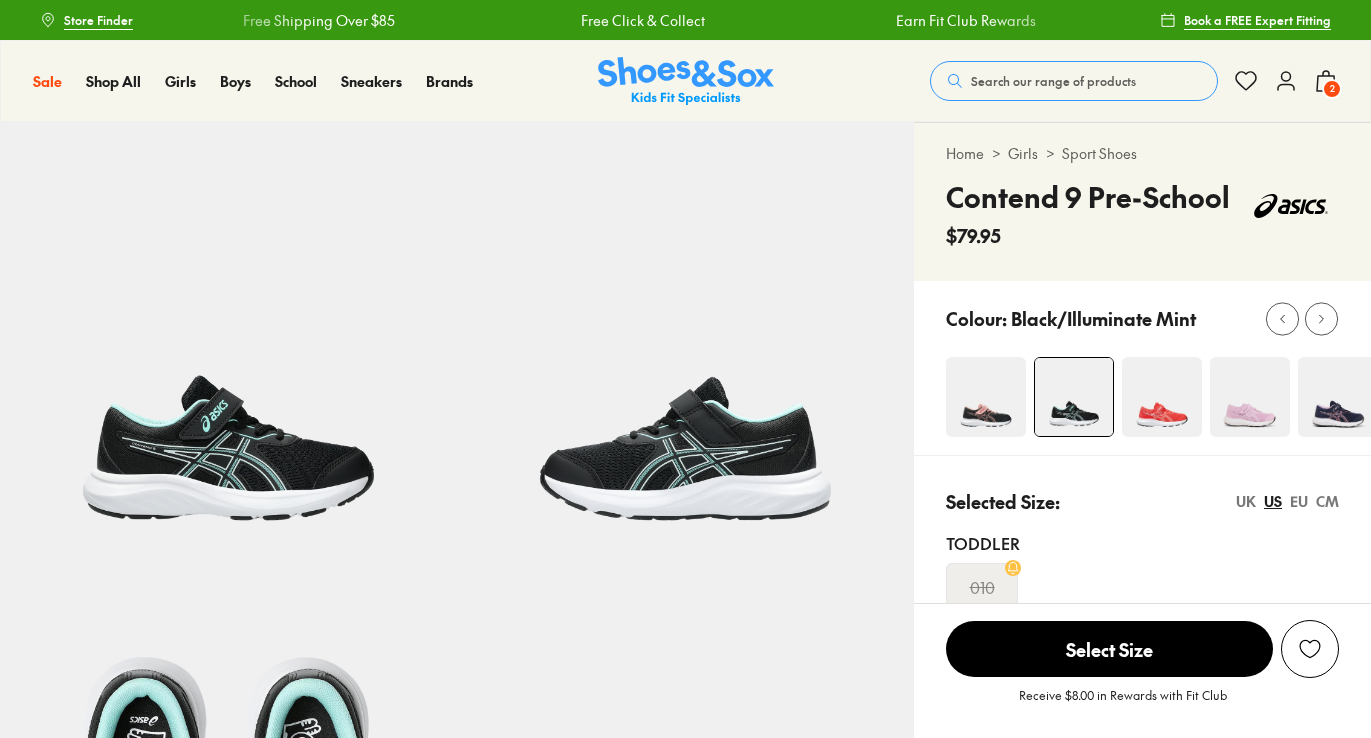 scroll, scrollTop: 0, scrollLeft: 0, axis: both 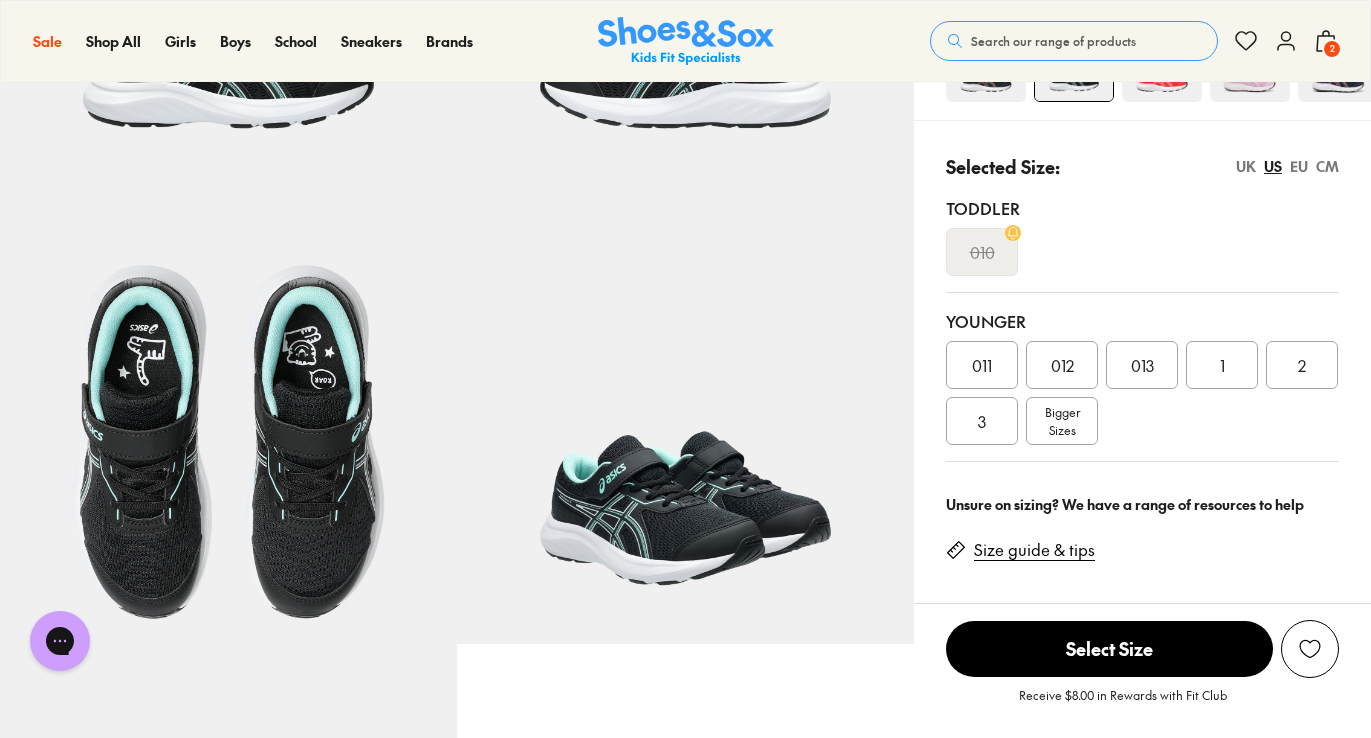 click on "2" at bounding box center [1302, 365] 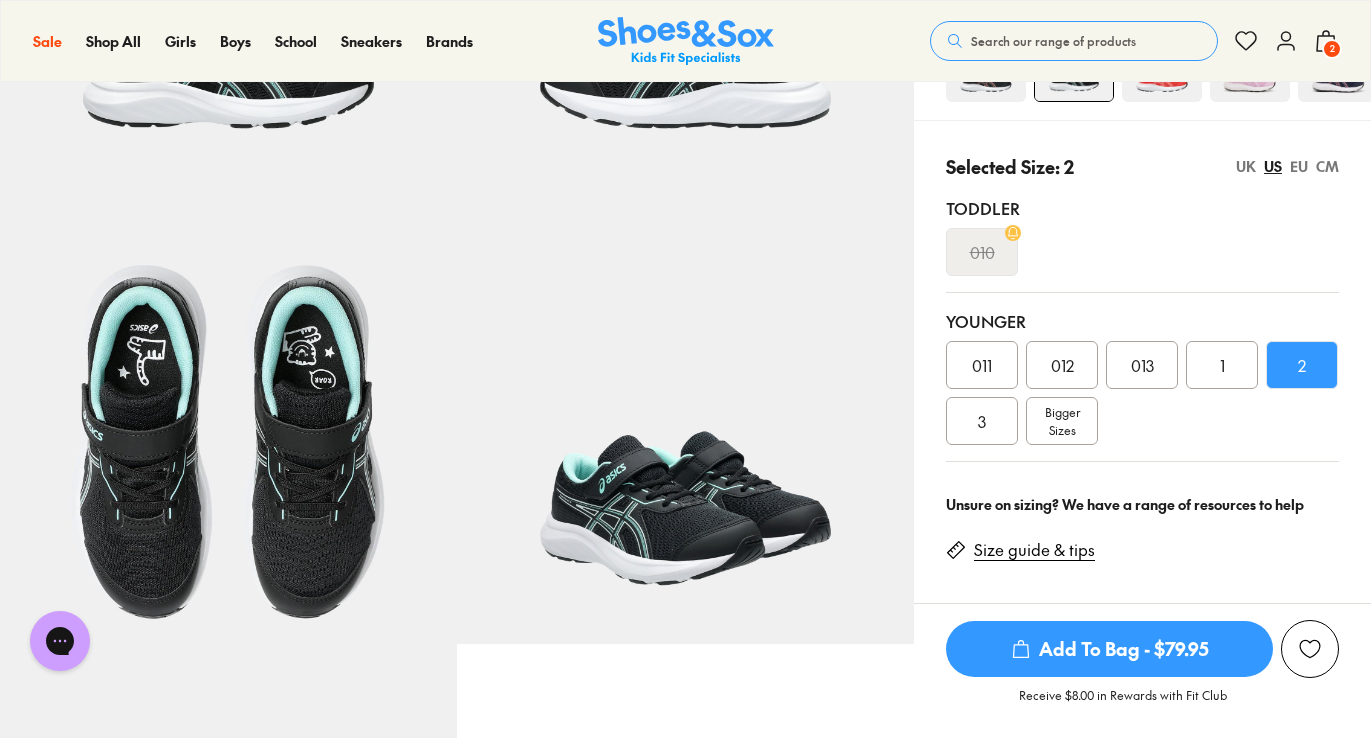click on "Size guide & tips" at bounding box center (1034, 550) 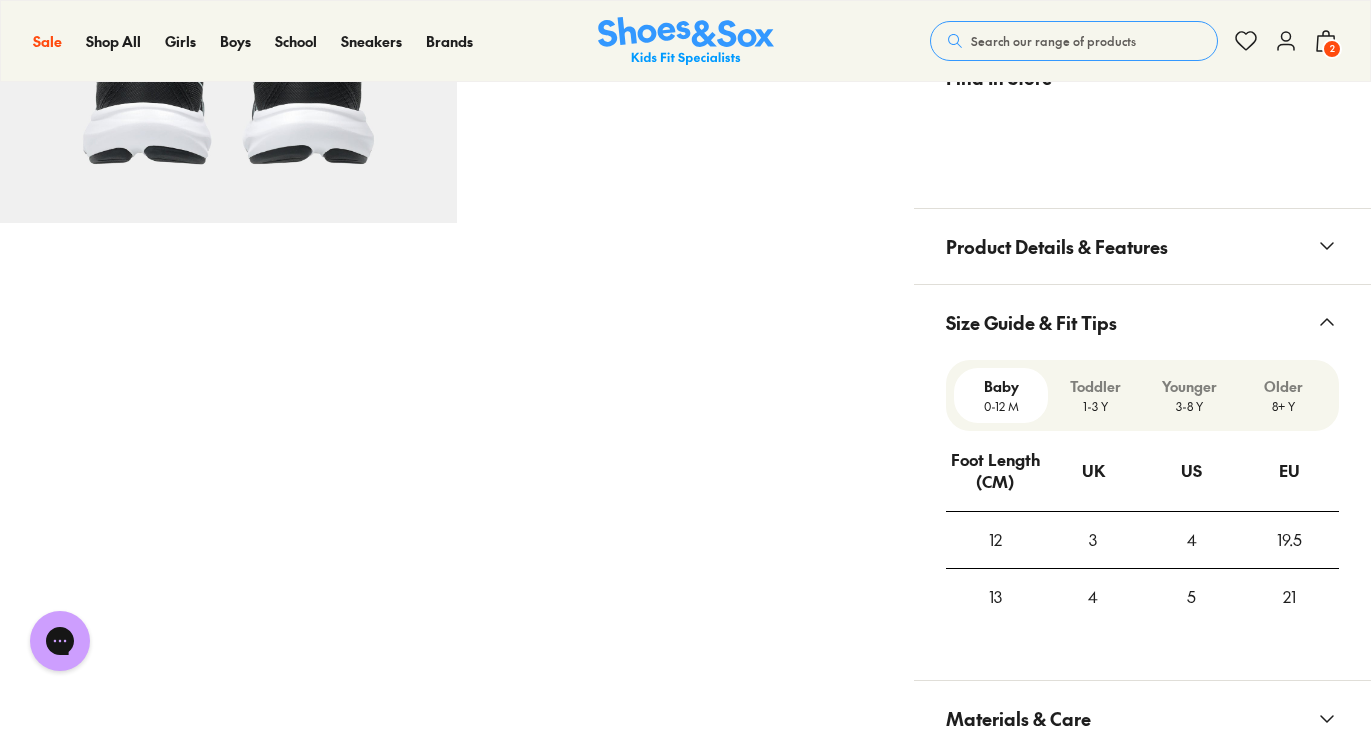 scroll, scrollTop: 1271, scrollLeft: 0, axis: vertical 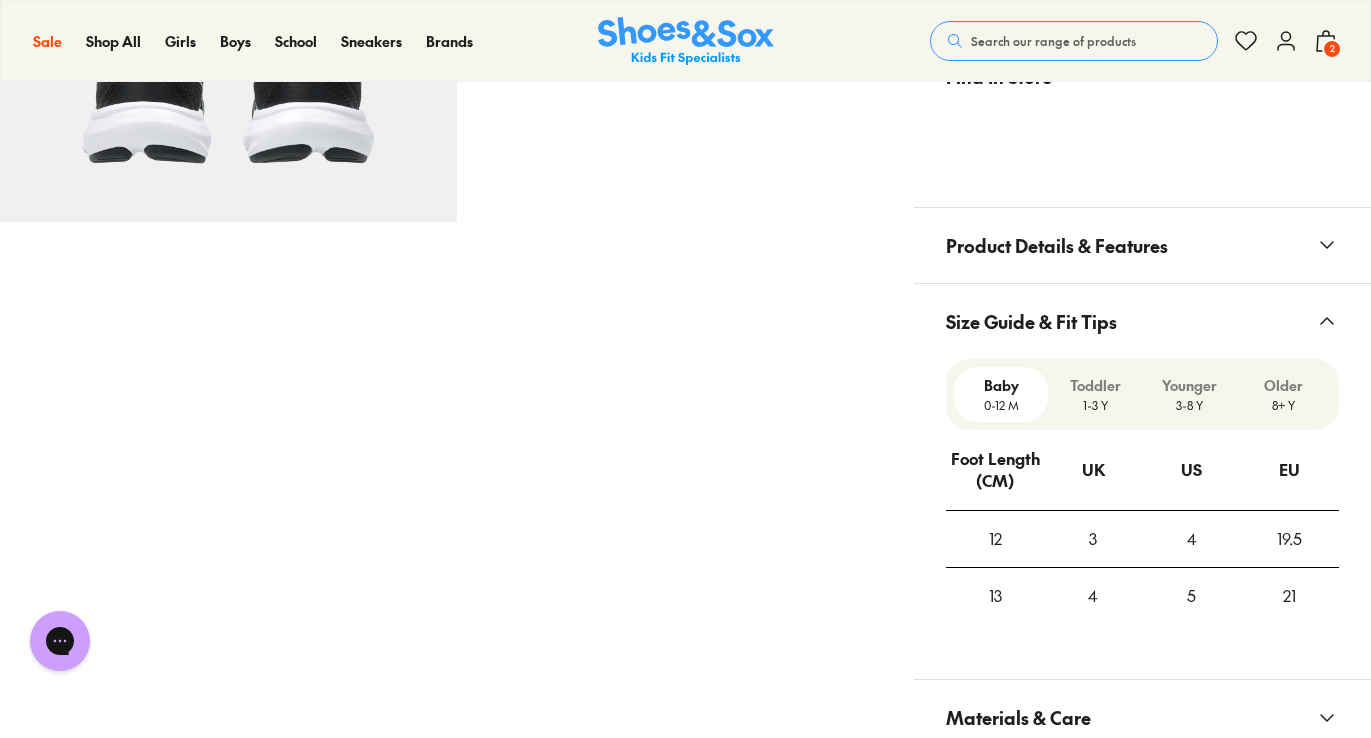 click on "Younger" at bounding box center [1190, 385] 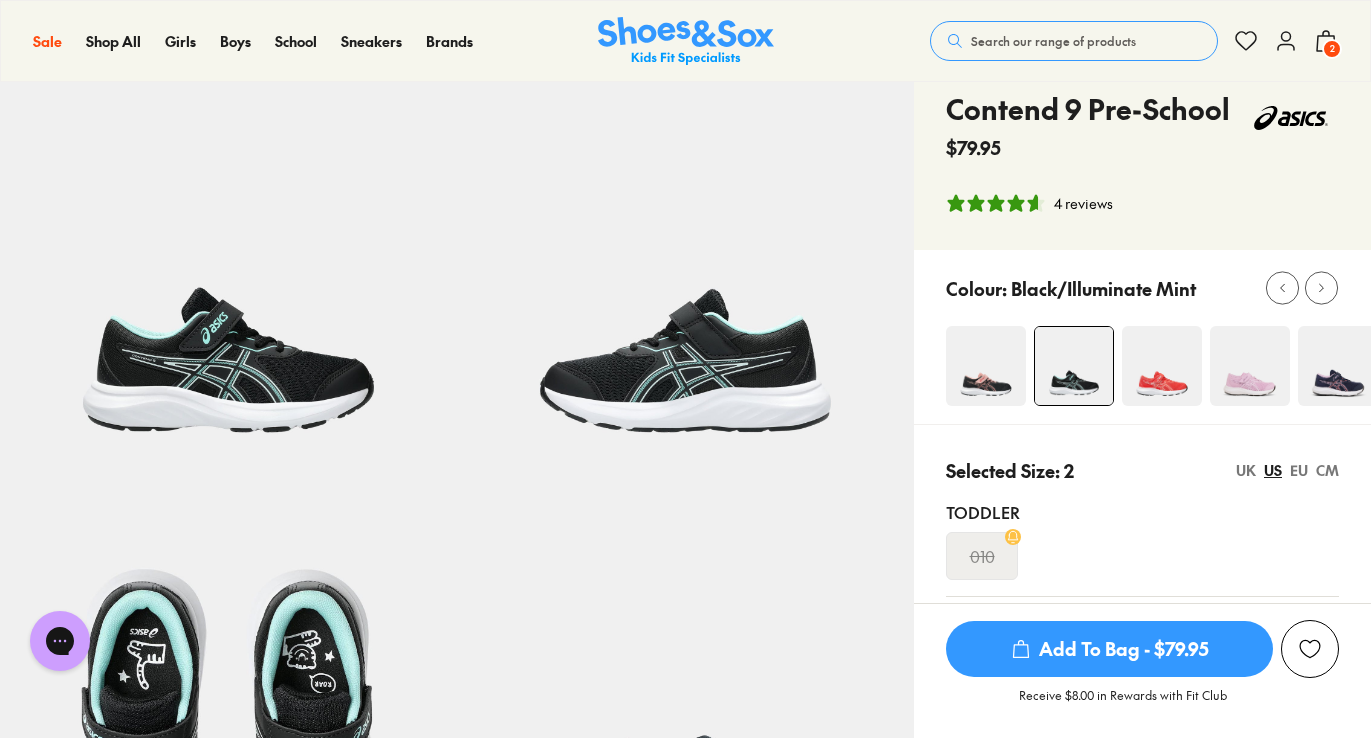 scroll, scrollTop: 213, scrollLeft: 0, axis: vertical 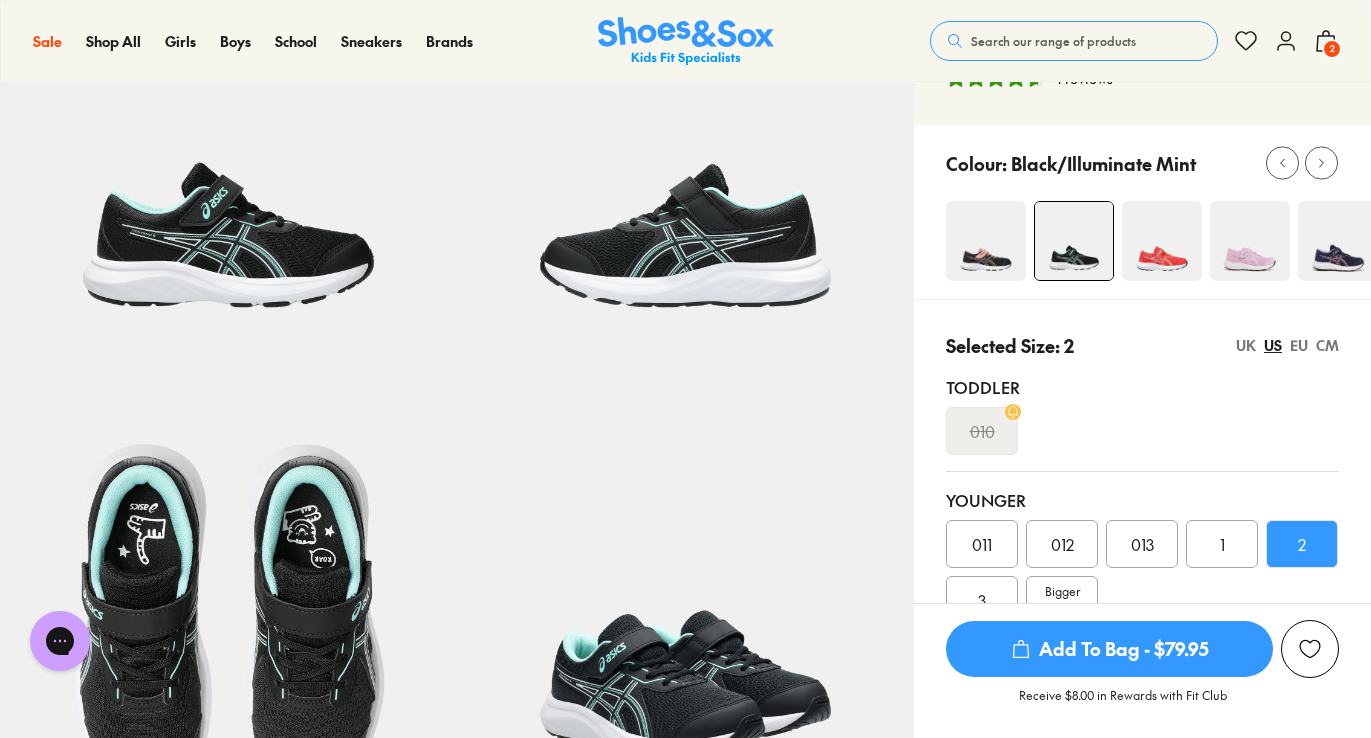 click on "Add To Bag - $79.95" at bounding box center [1109, 649] 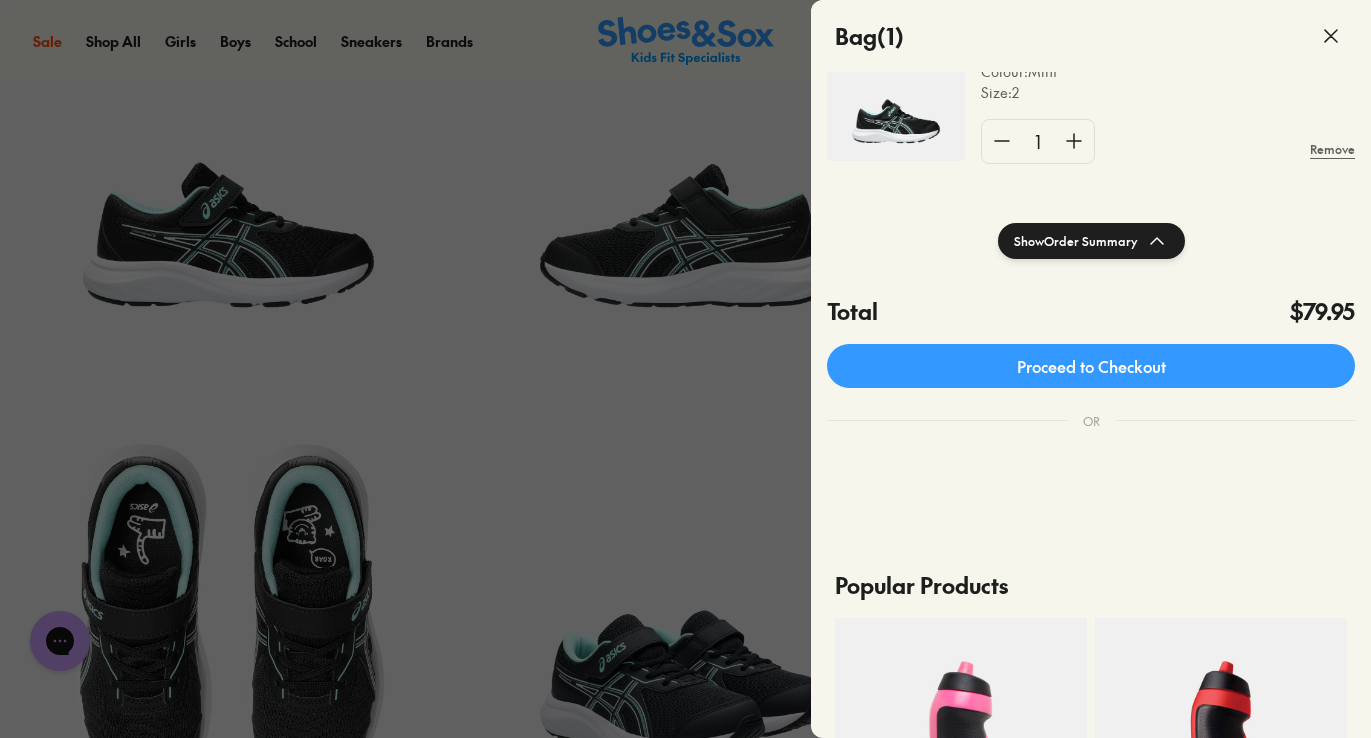 scroll, scrollTop: 199, scrollLeft: 0, axis: vertical 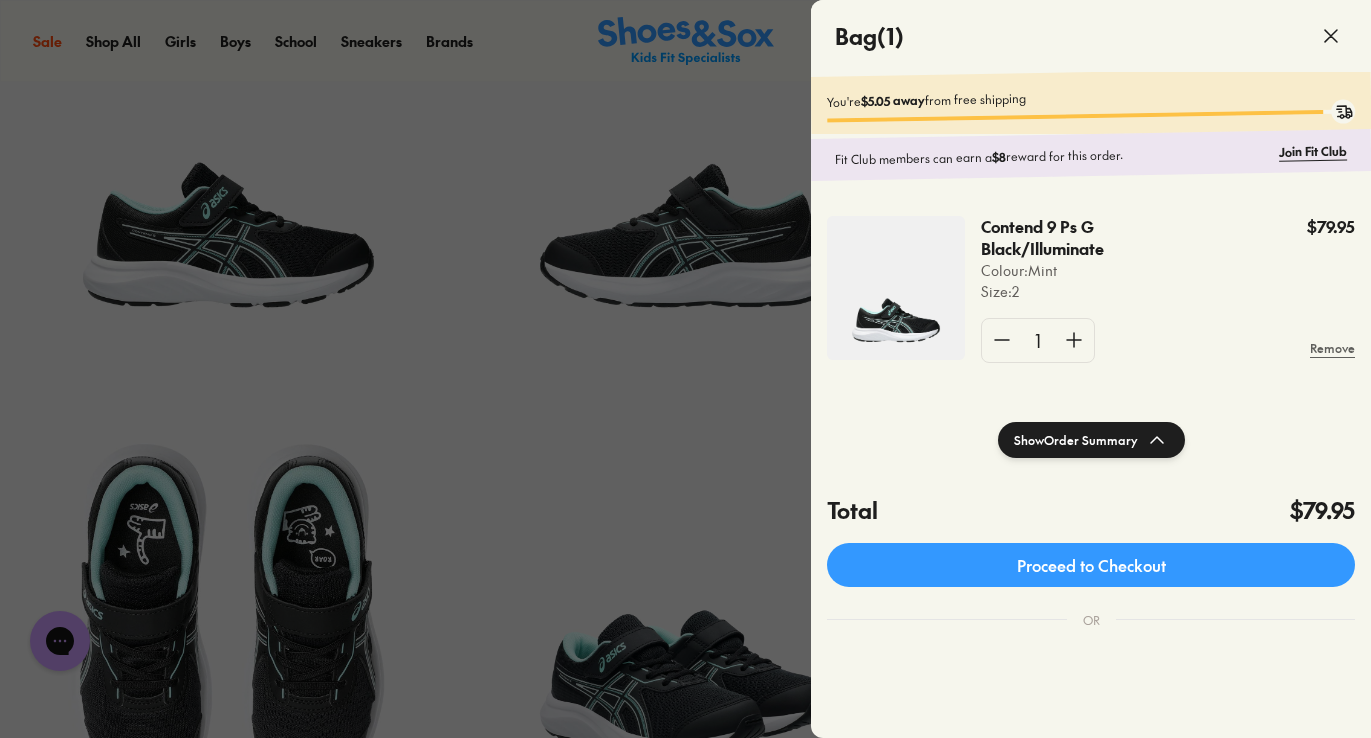 click 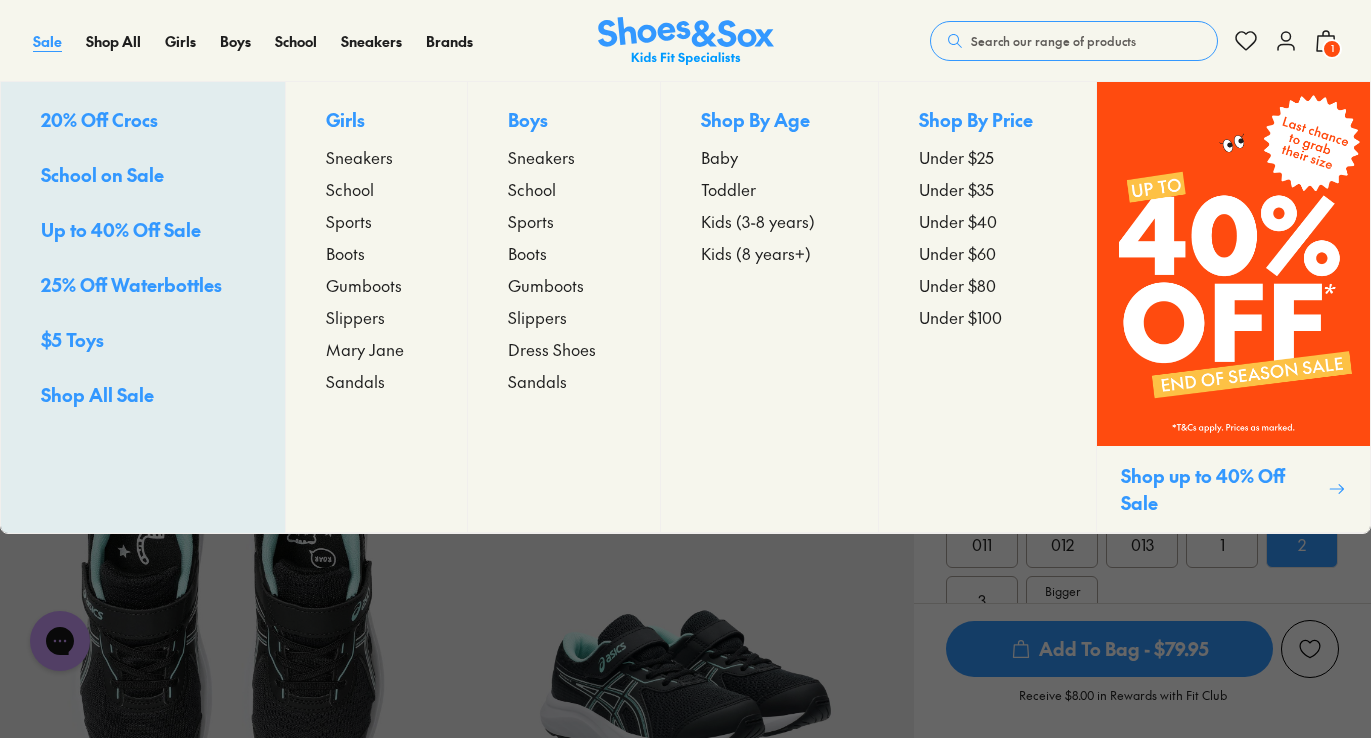 click on "Sale" at bounding box center (47, 41) 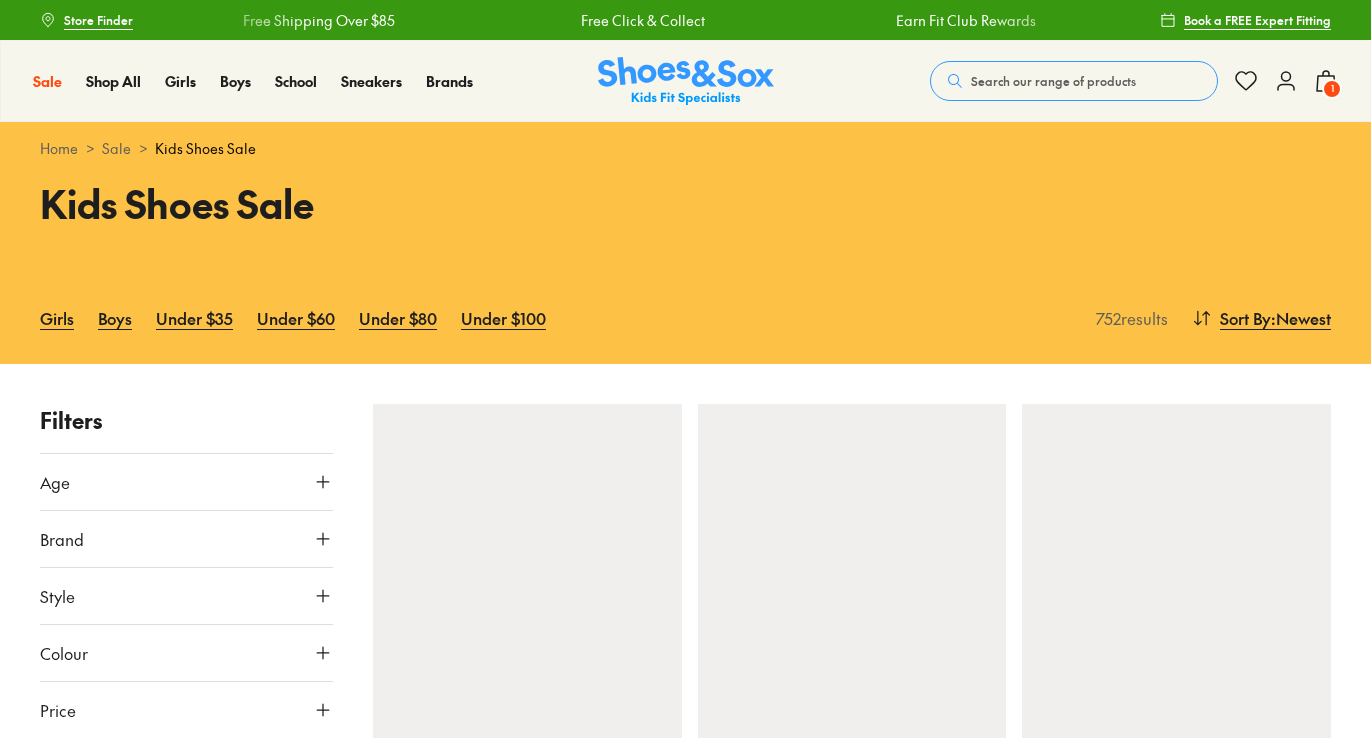 scroll, scrollTop: 0, scrollLeft: 0, axis: both 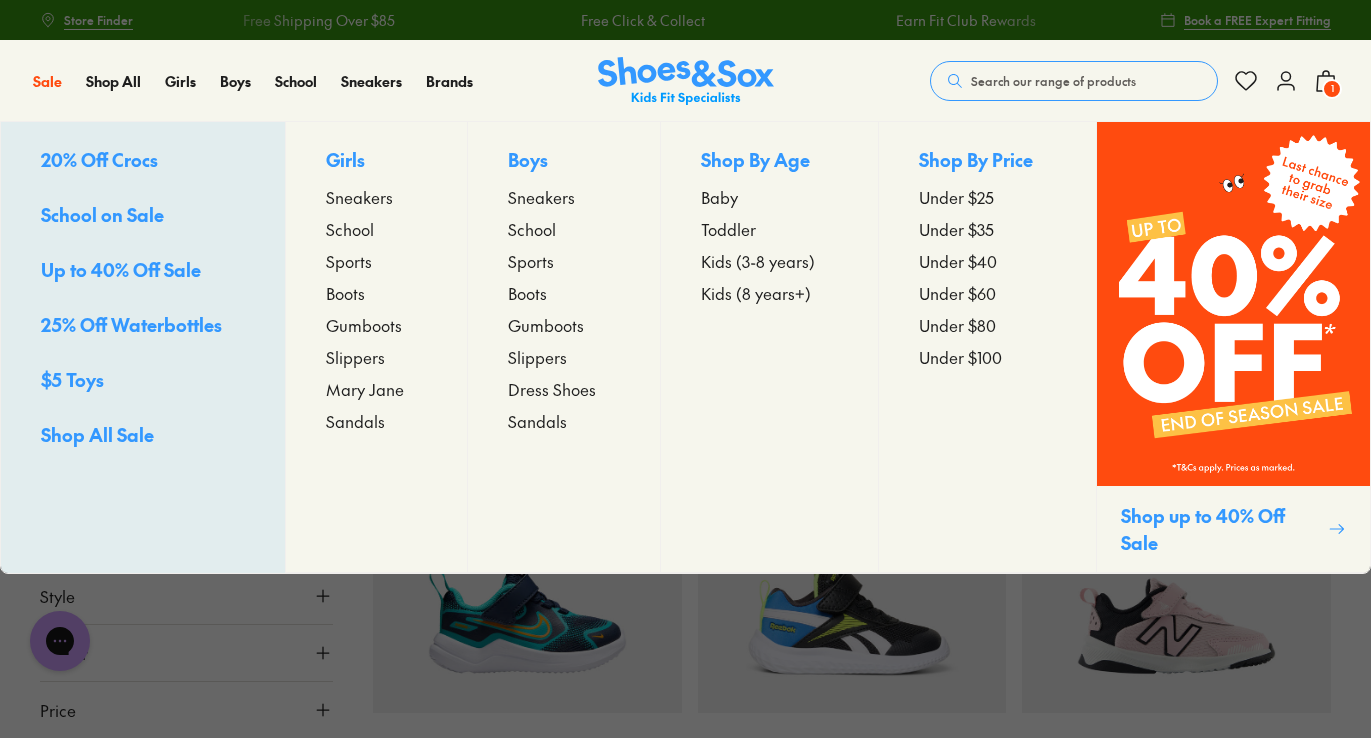 click on "Kids (3-8 years)" at bounding box center (758, 261) 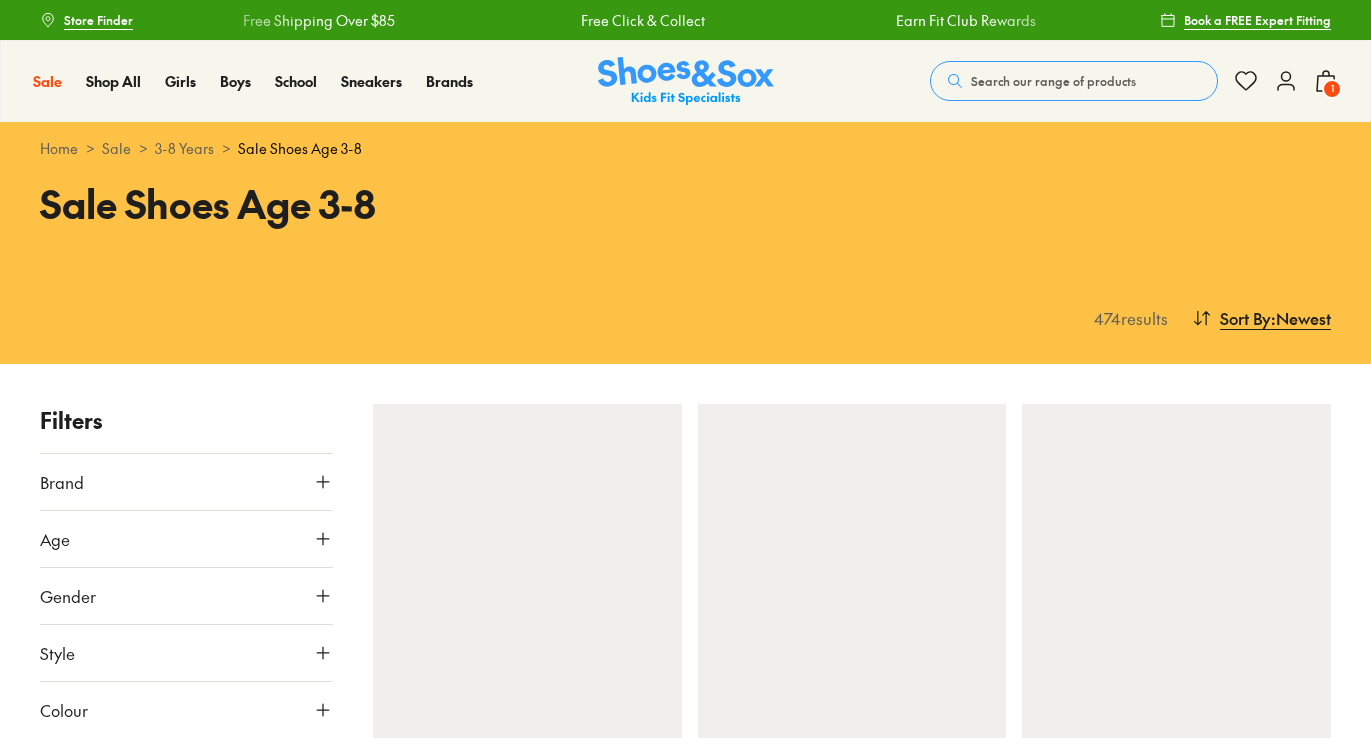 scroll, scrollTop: 0, scrollLeft: 0, axis: both 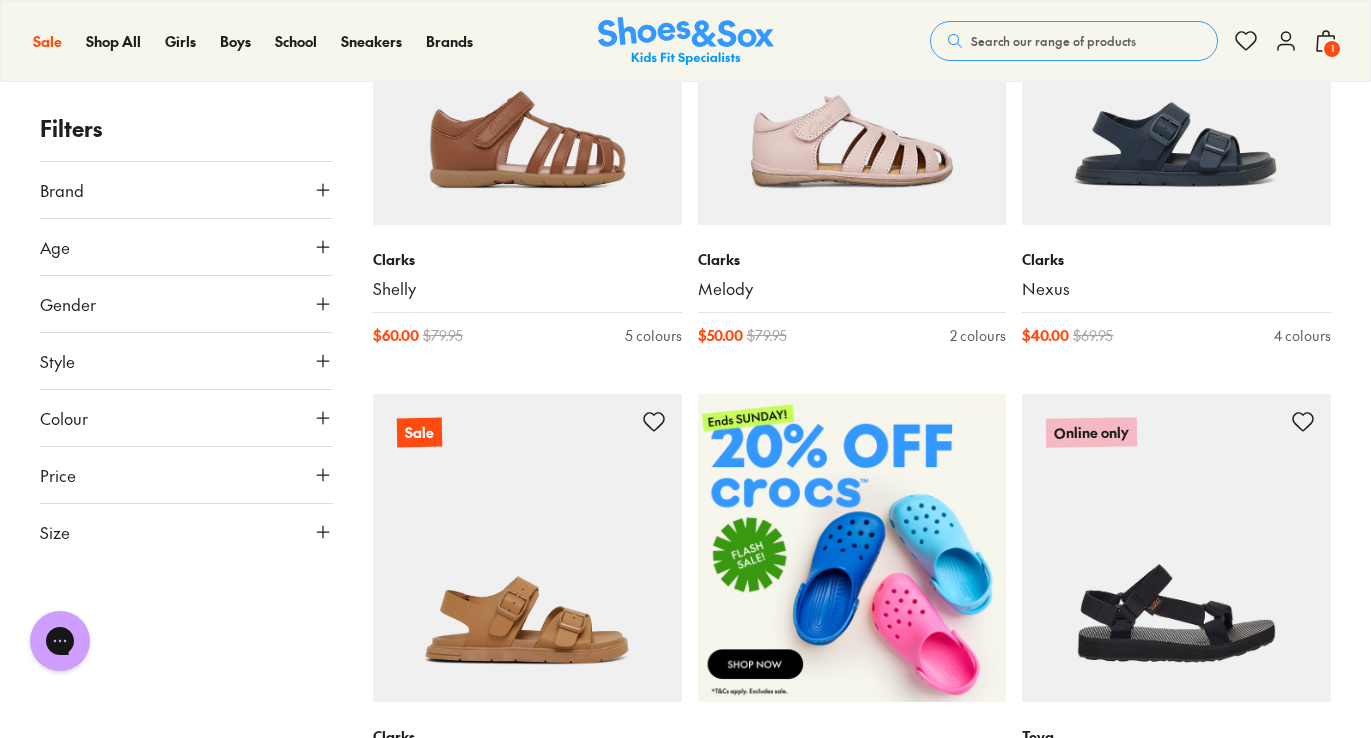 click 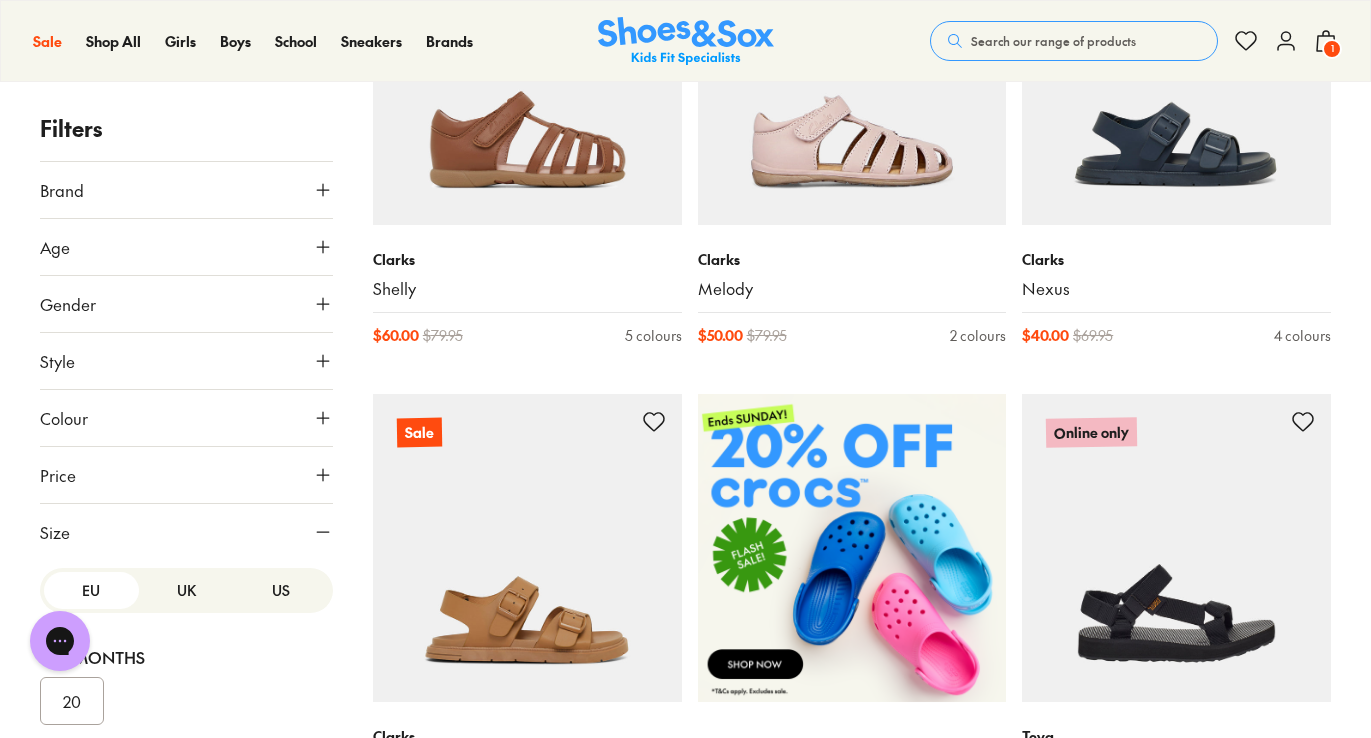 click on "US" at bounding box center [281, 590] 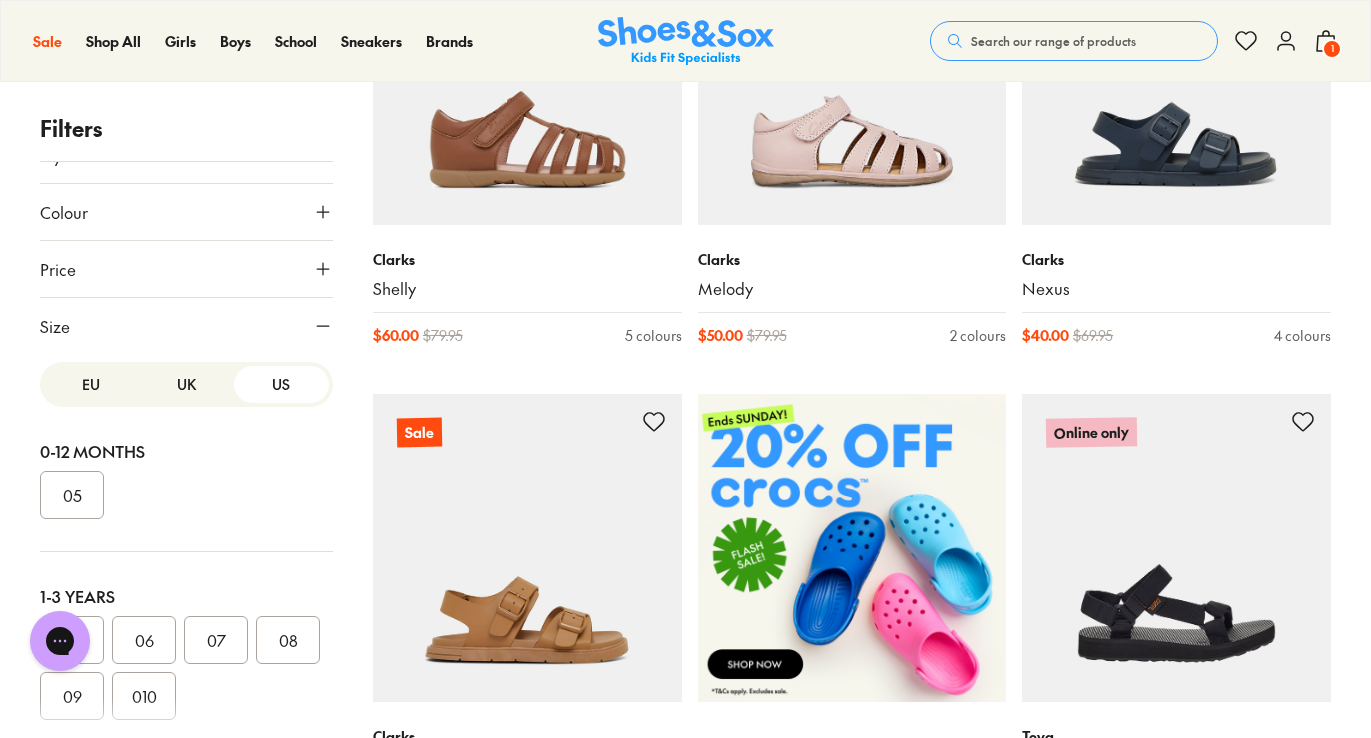 scroll, scrollTop: 206, scrollLeft: 0, axis: vertical 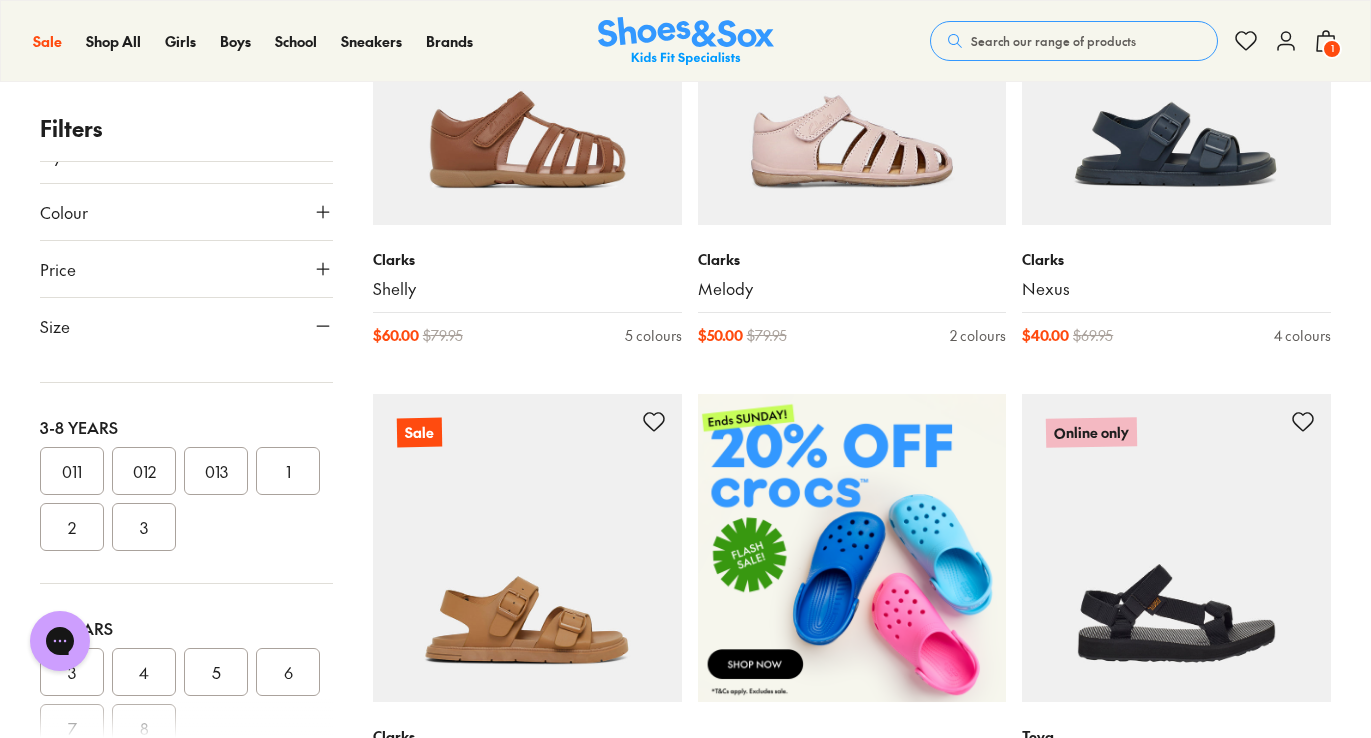 click on "2" at bounding box center (72, 527) 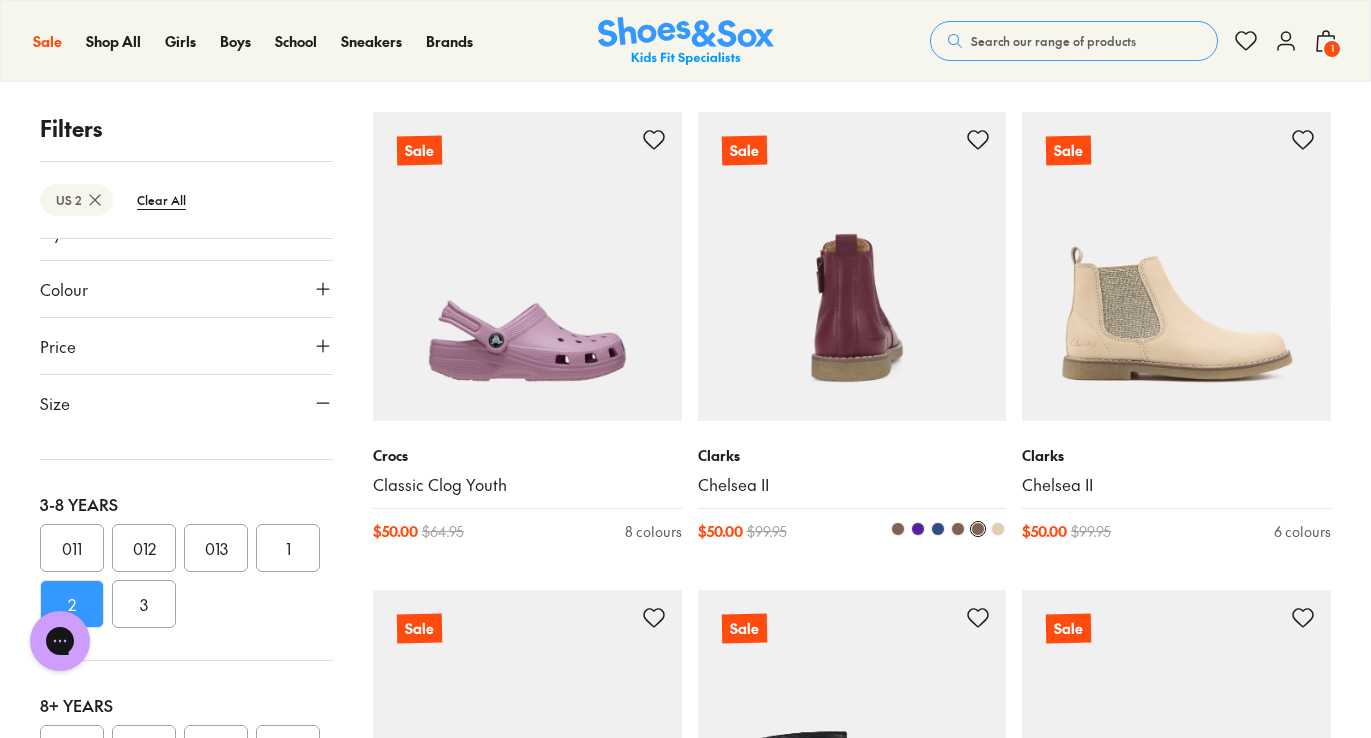 scroll, scrollTop: 3196, scrollLeft: 1, axis: both 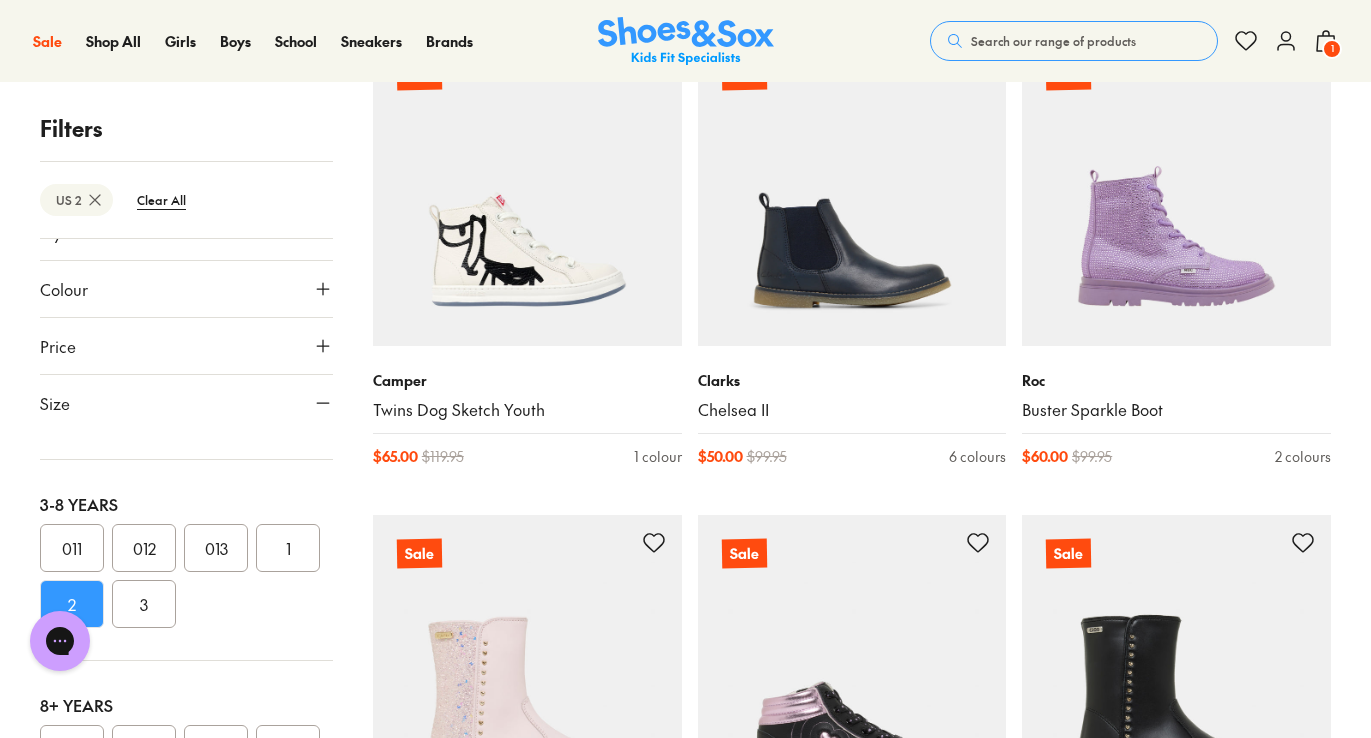click on "Search our range of products" at bounding box center [1053, 41] 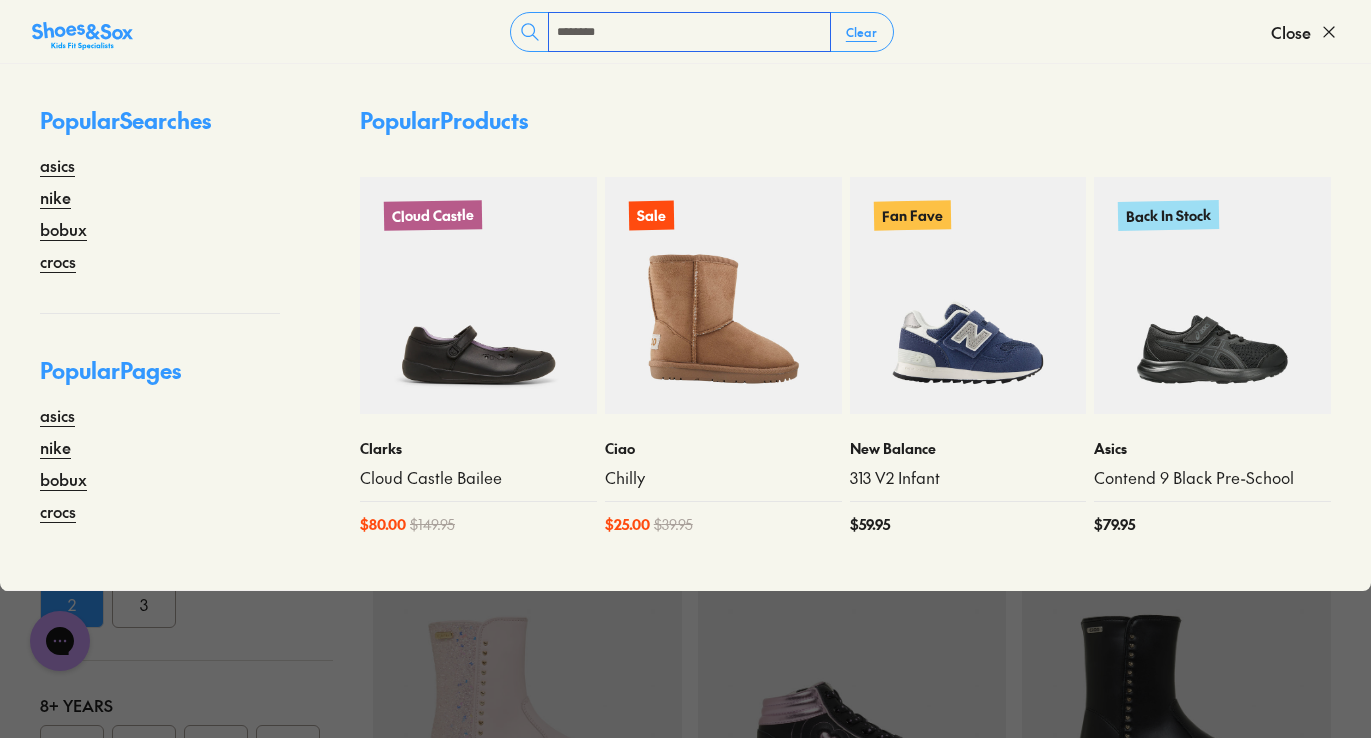 type on "********" 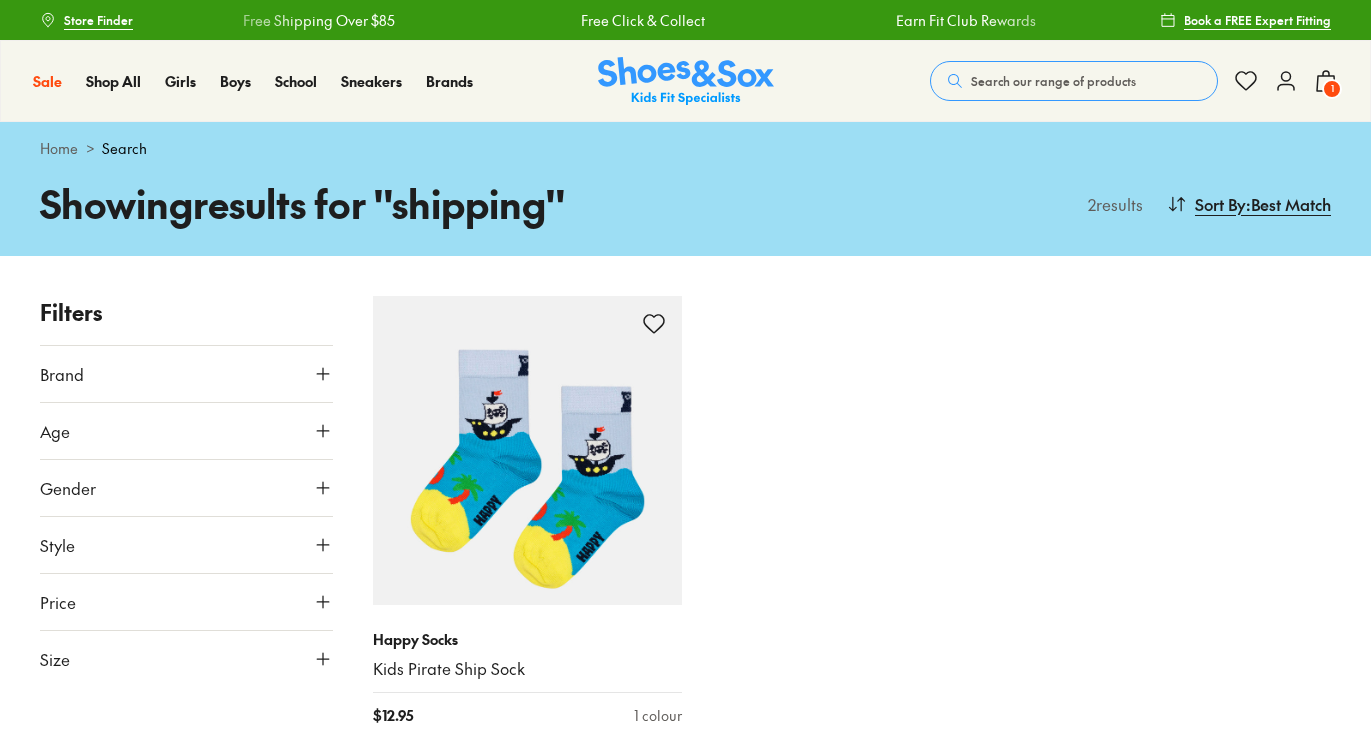 scroll, scrollTop: 0, scrollLeft: 0, axis: both 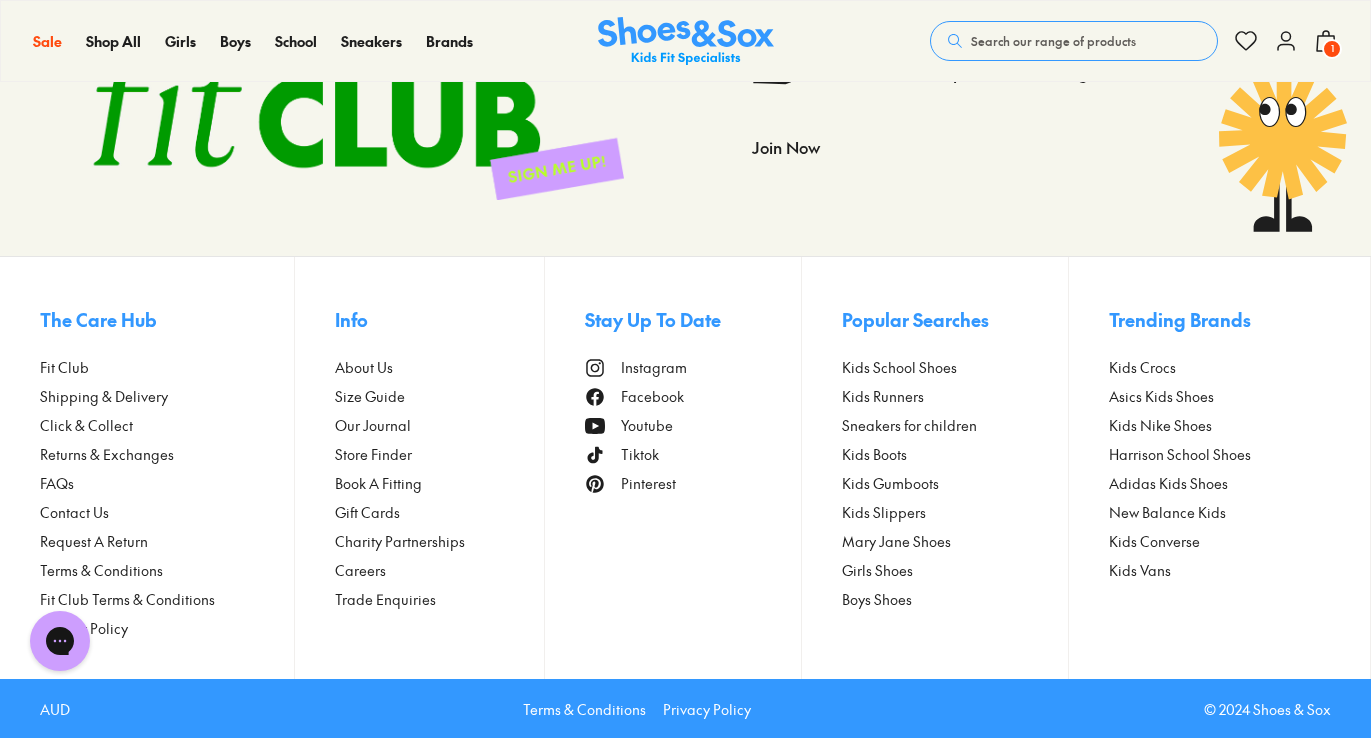 click on "Shipping & Delivery" at bounding box center (104, 396) 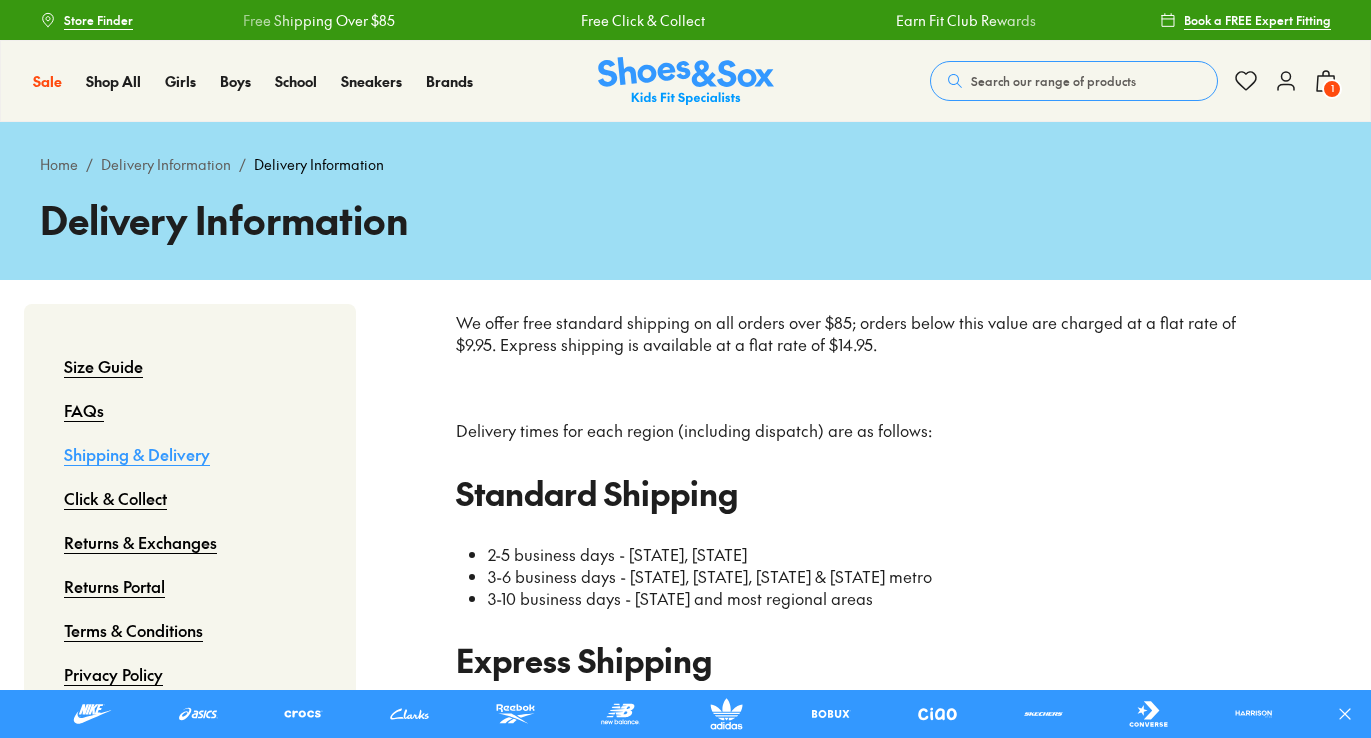scroll, scrollTop: 0, scrollLeft: 0, axis: both 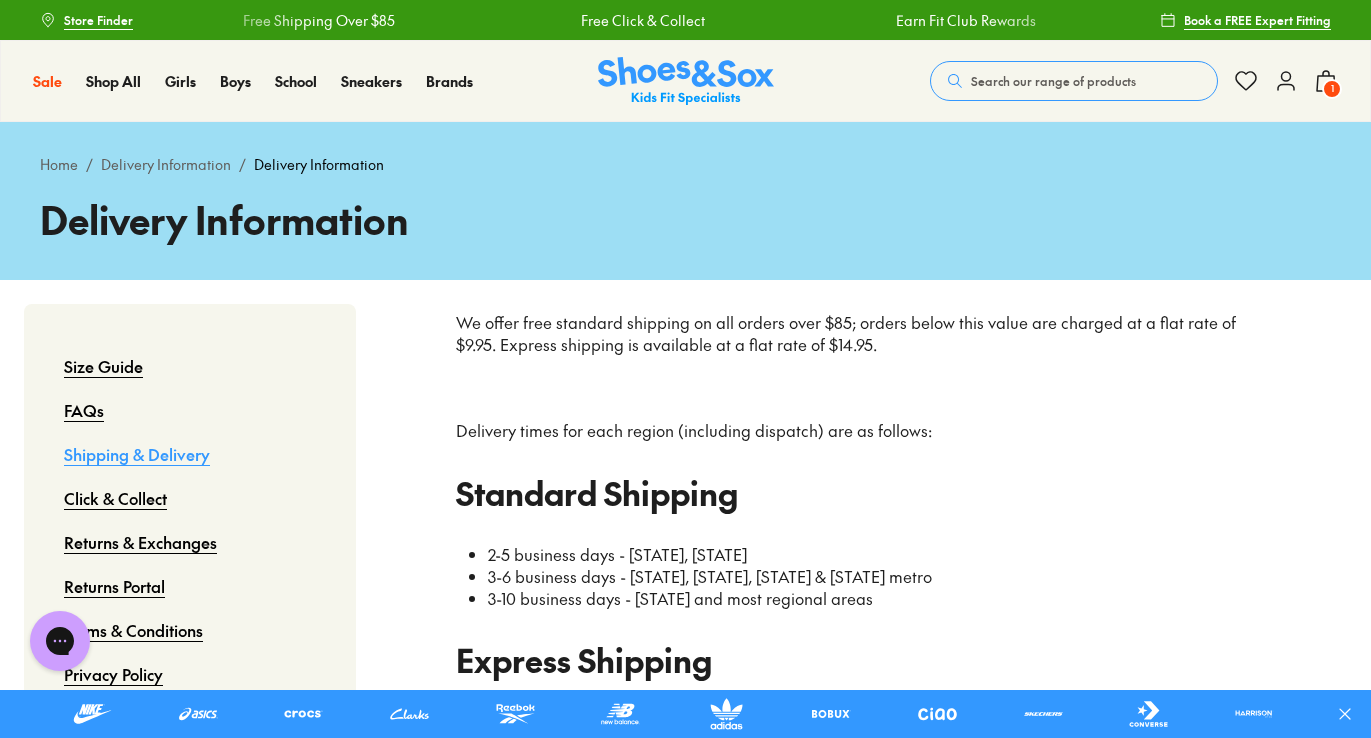 click 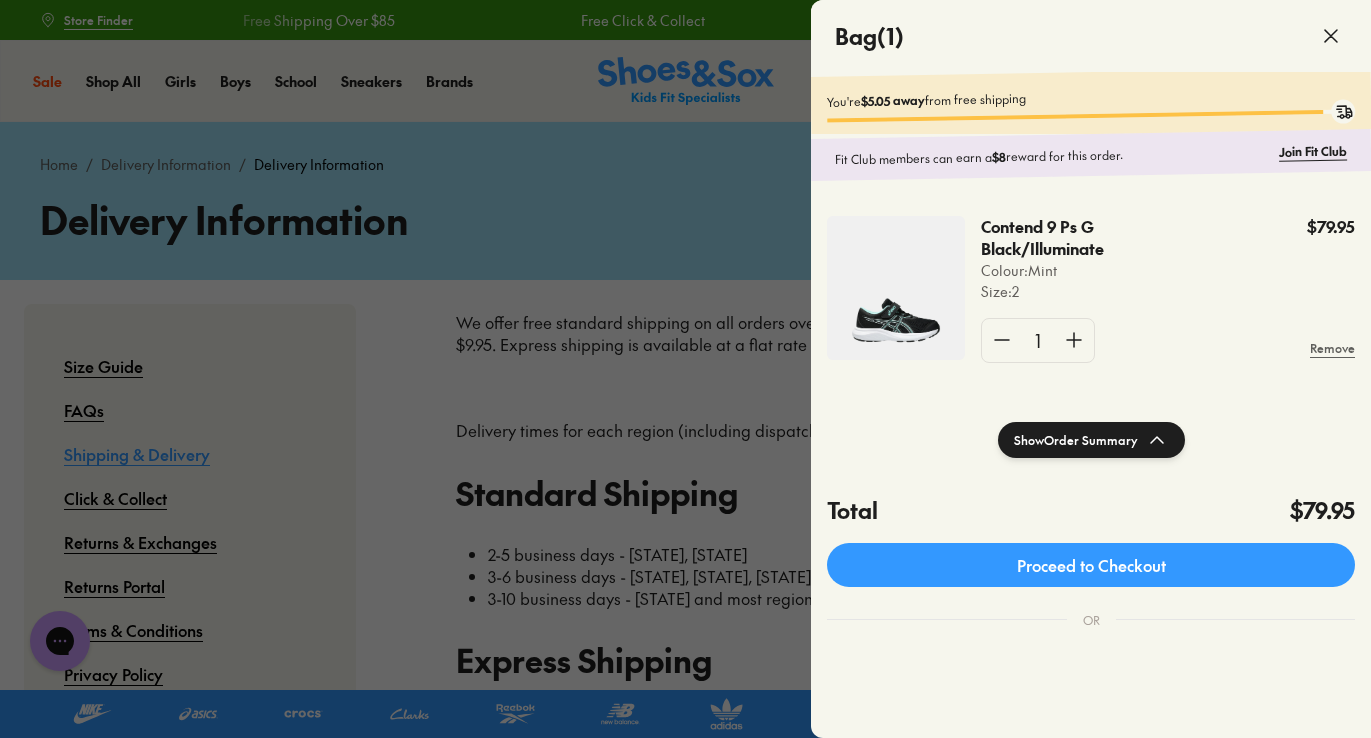 click 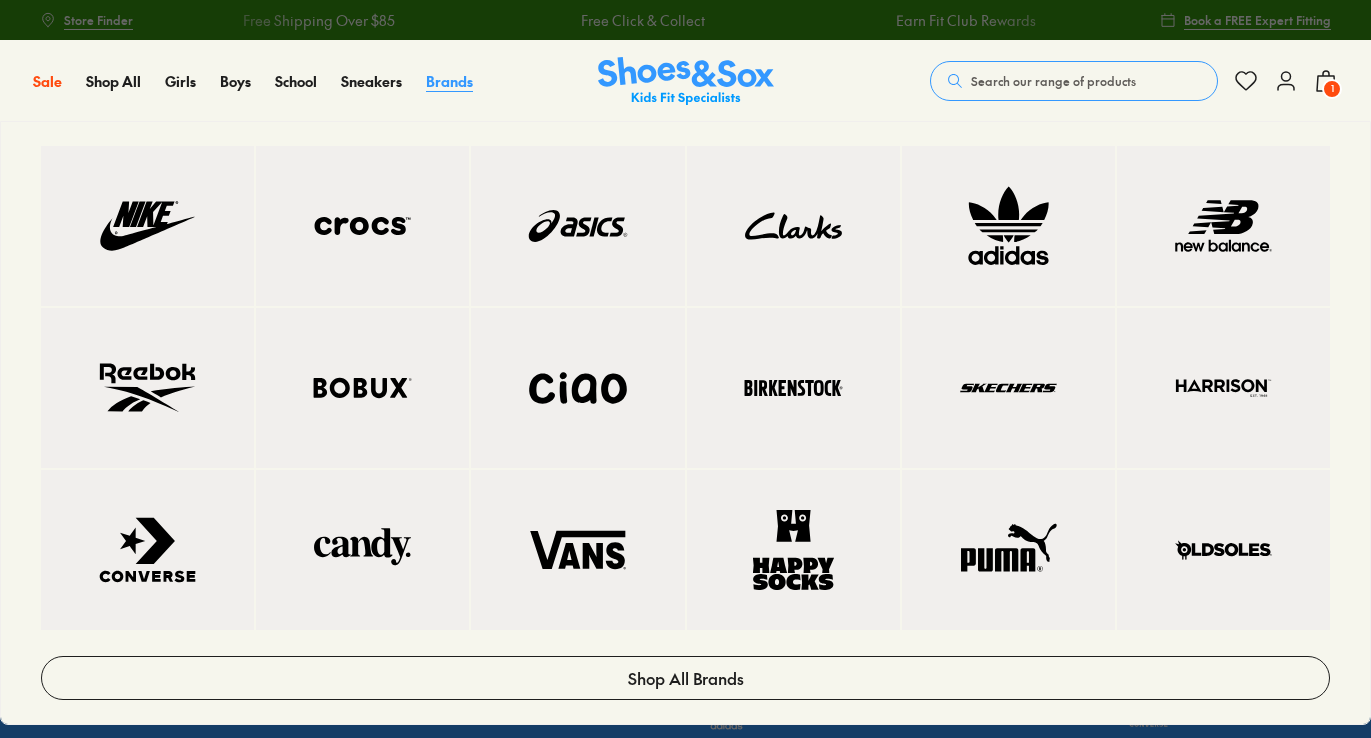 scroll, scrollTop: 0, scrollLeft: 0, axis: both 